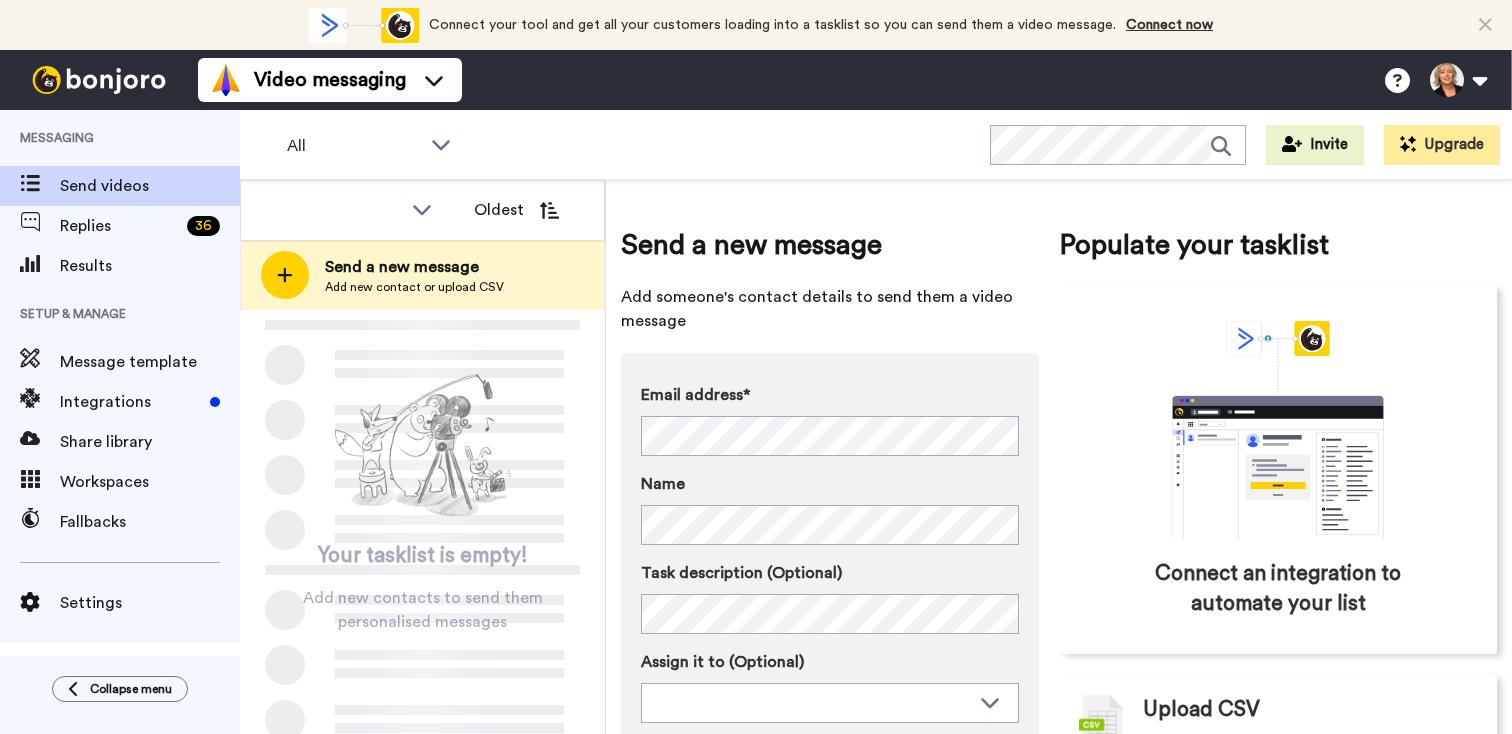 scroll, scrollTop: 0, scrollLeft: 0, axis: both 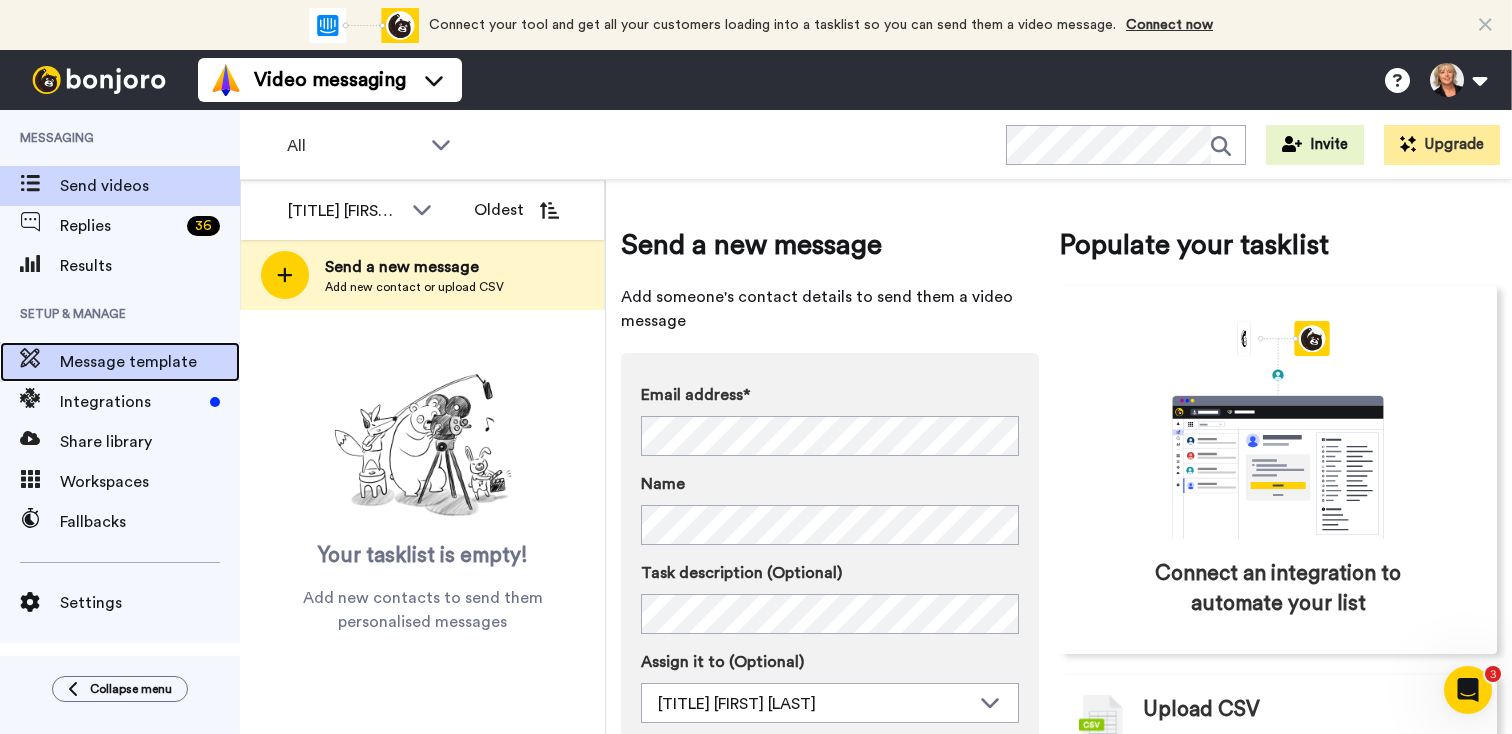 click on "Message template" at bounding box center [150, 362] 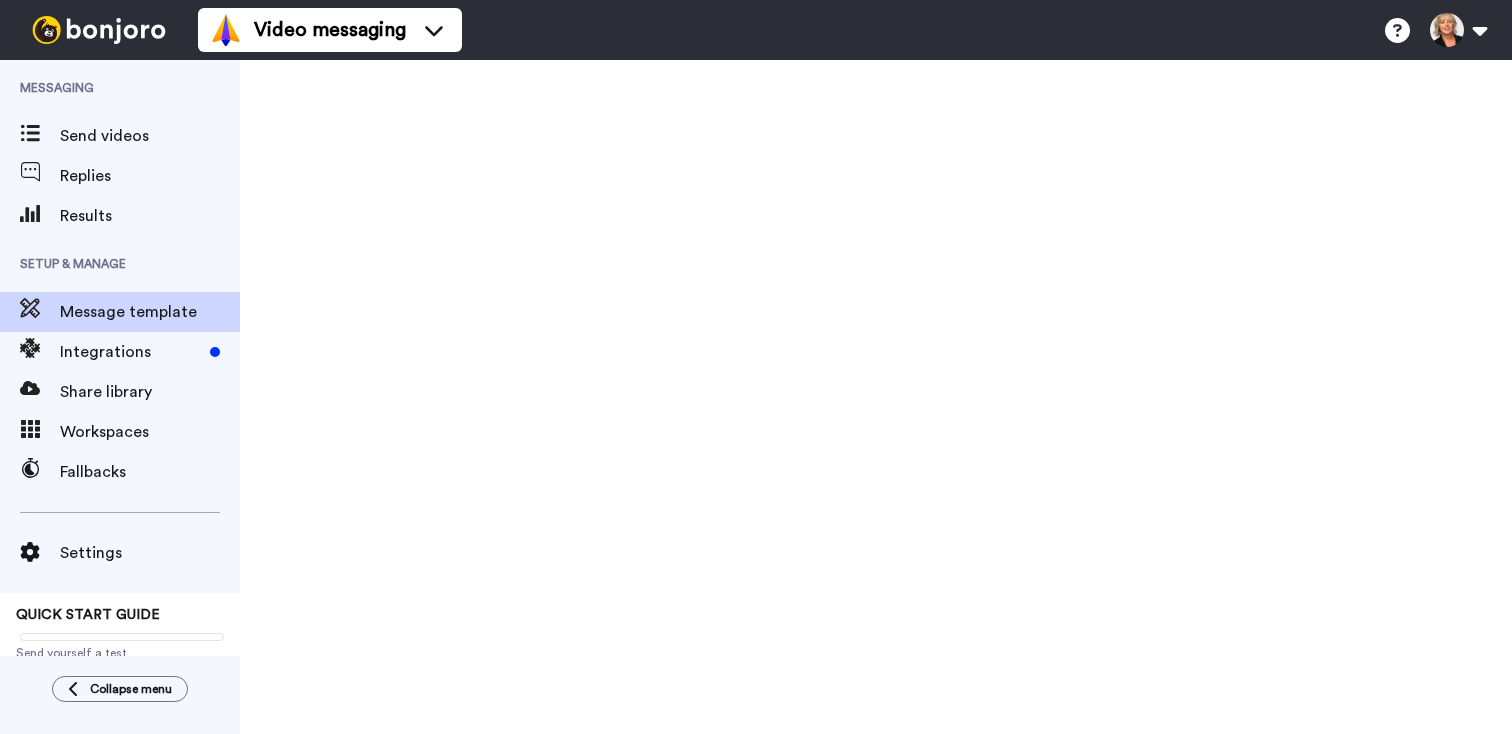 scroll, scrollTop: 0, scrollLeft: 0, axis: both 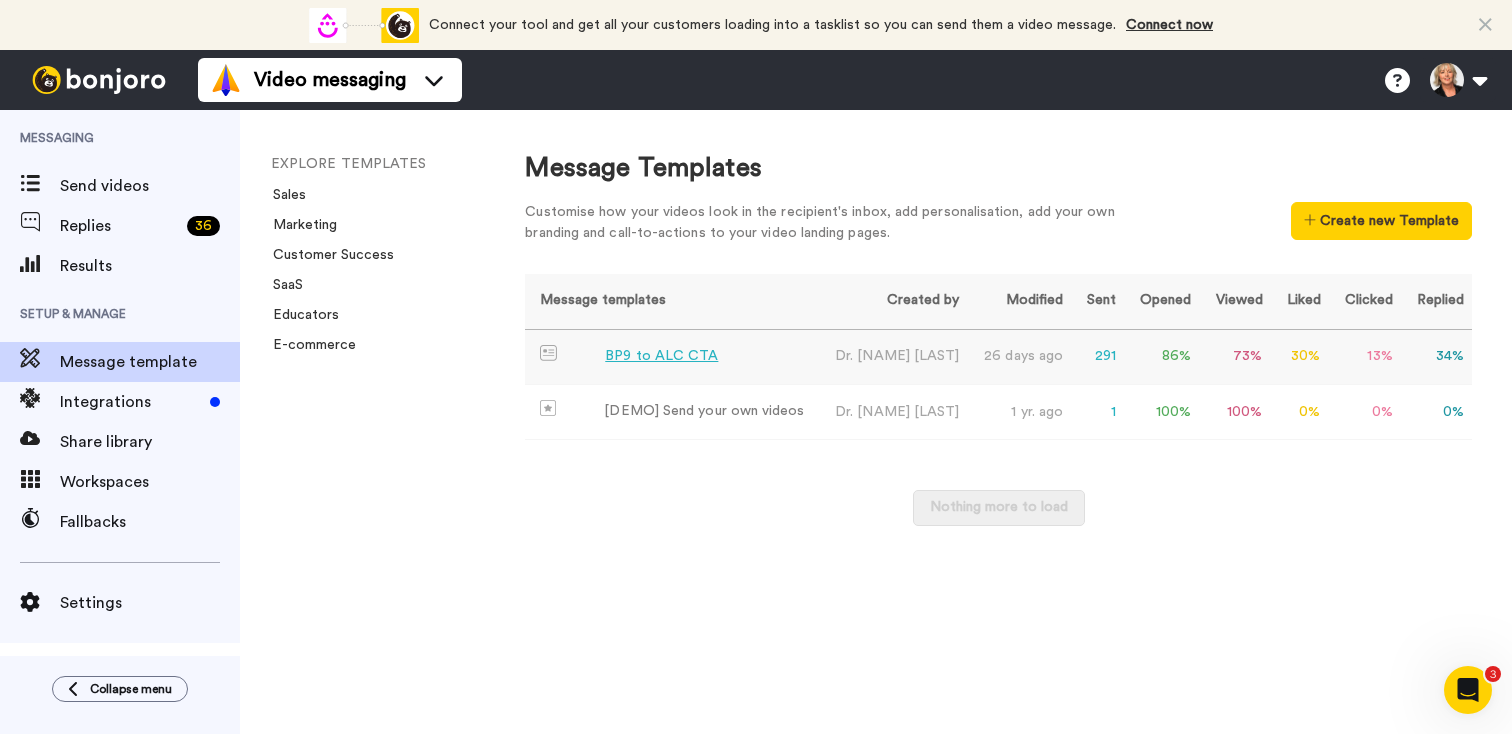 click on "BP9  to ALC CTA" at bounding box center [671, 357] 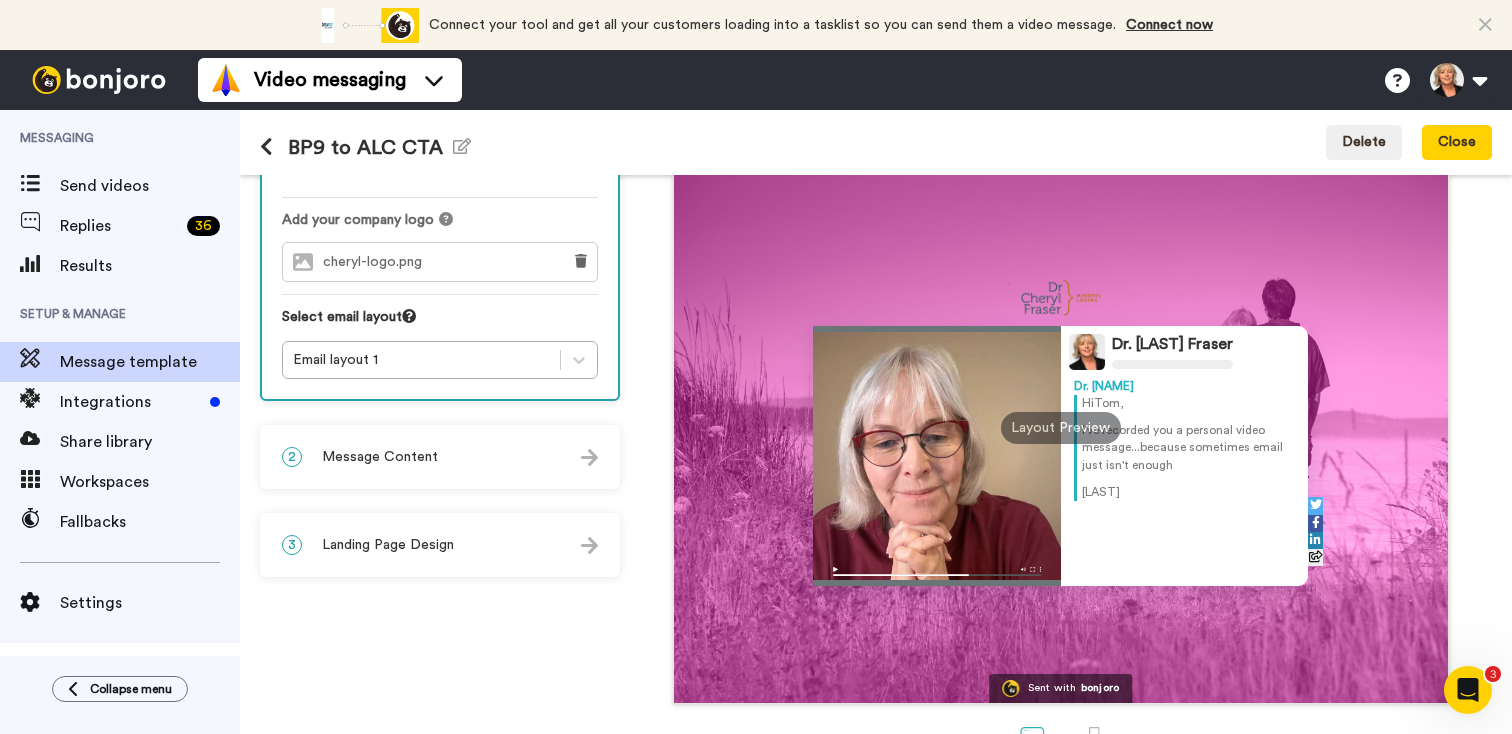 scroll, scrollTop: 213, scrollLeft: 0, axis: vertical 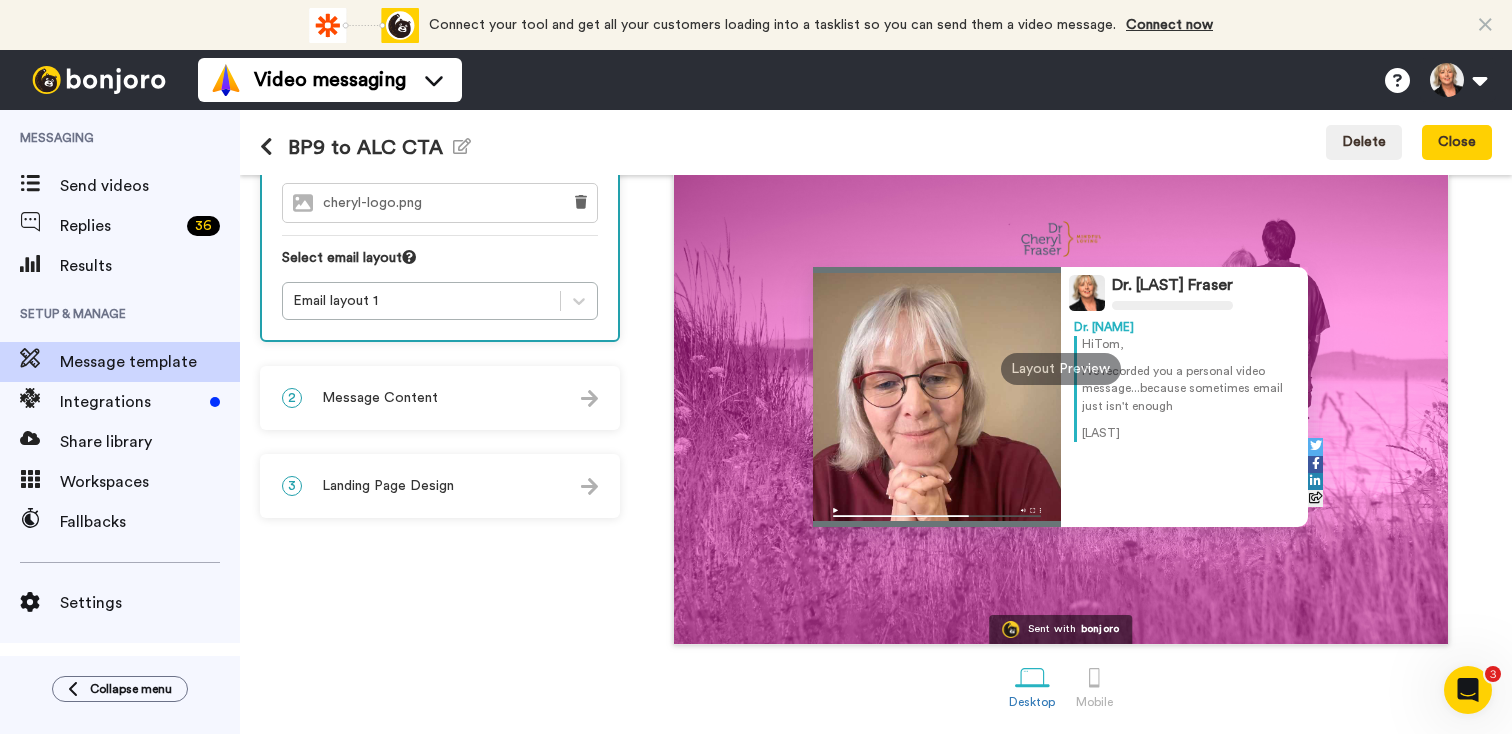 click at bounding box center [589, 398] 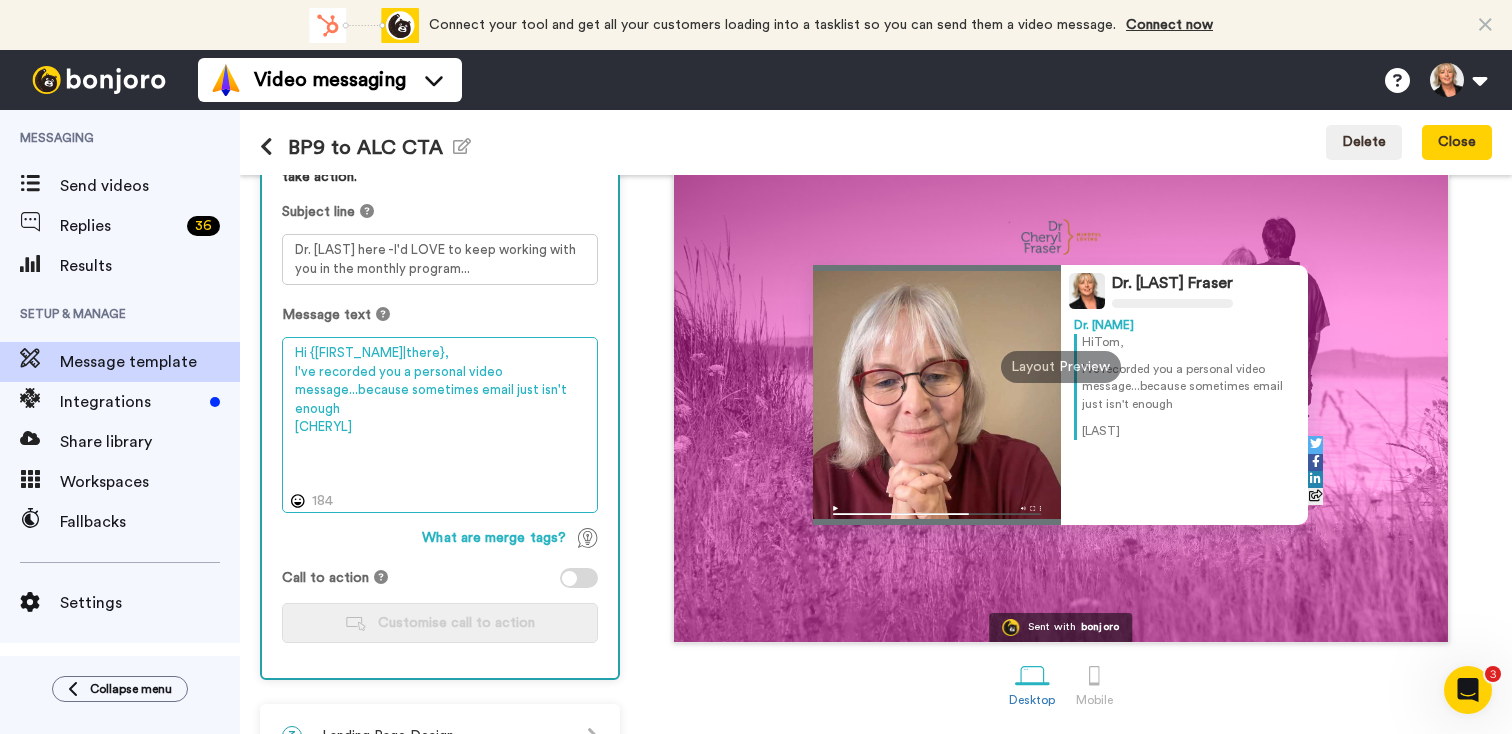 click on "Hi {first_name|there},
I've recorded you a personal video message...because sometimes email just isn't enough
Cheryl" at bounding box center (440, 425) 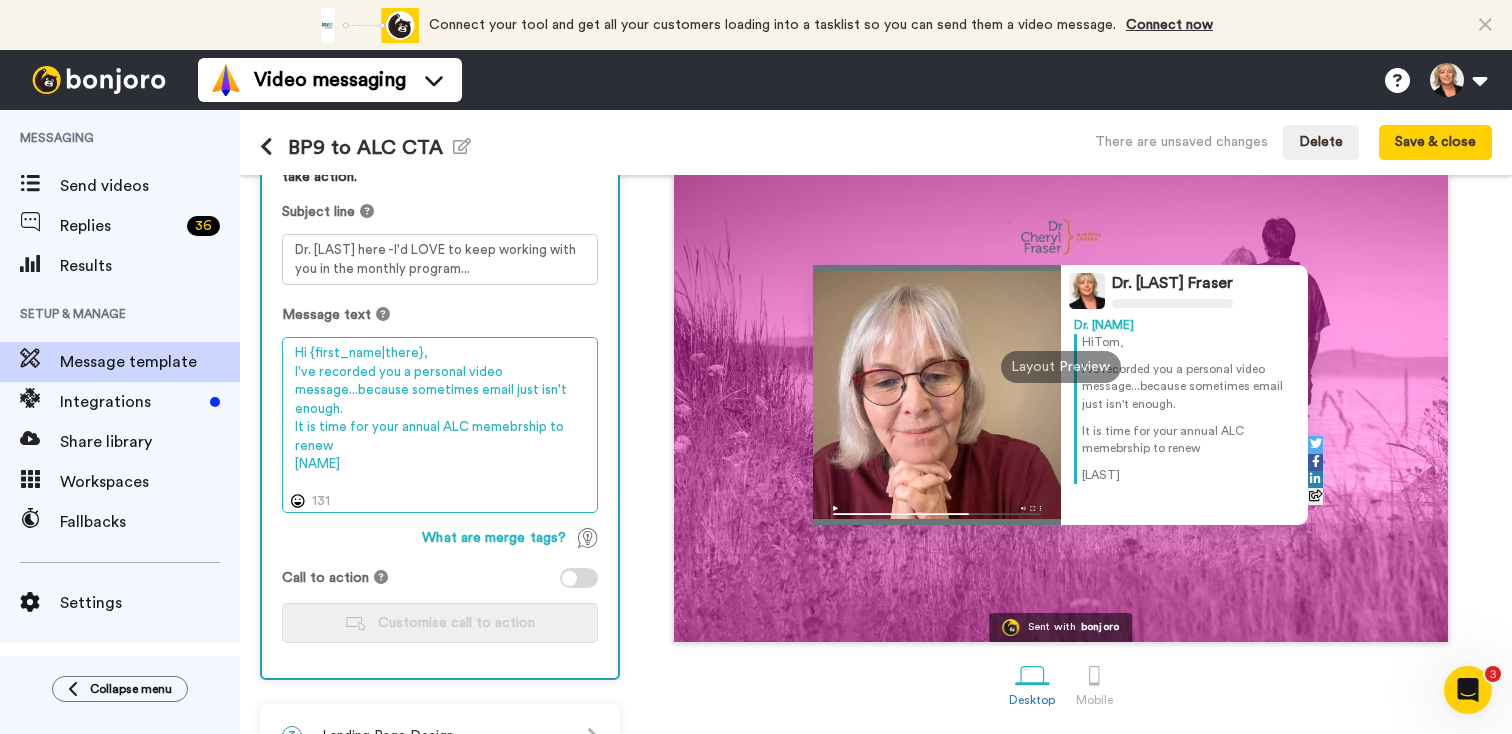 drag, startPoint x: 581, startPoint y: 433, endPoint x: 498, endPoint y: 430, distance: 83.0542 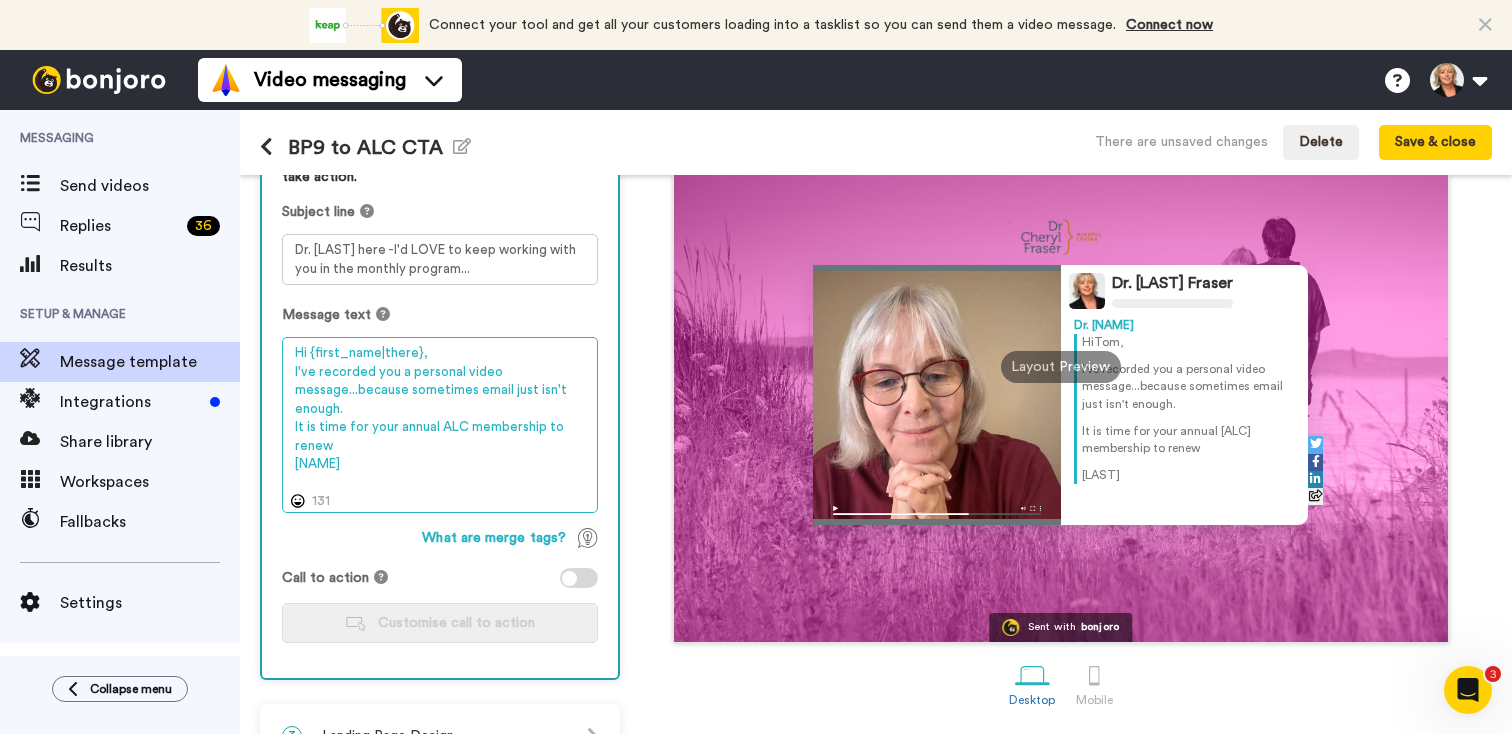 click on "Hi {first_name|there},
I've recorded you a personal video message...because sometimes email just isn't enough.
It is time for your annual ALC membership to renew
Cheryl" at bounding box center (440, 425) 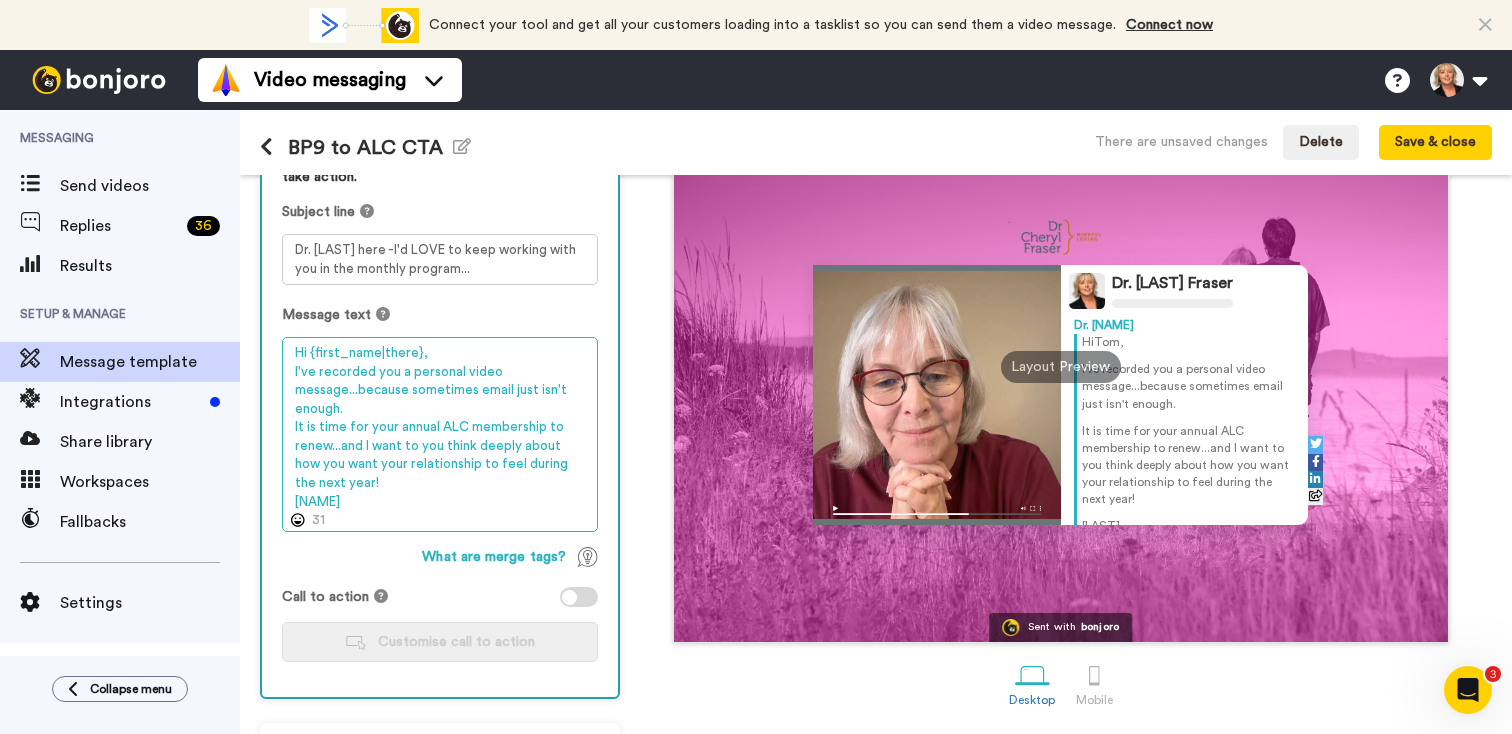 click on "Hi {first_name|there},
I've recorded you a personal video message...because sometimes email just isn't enough.
It is time for your annual ALC membership to renew...and I want to you think deeply about how you want your relationship to feel during the next year!
Cheryl" at bounding box center (440, 434) 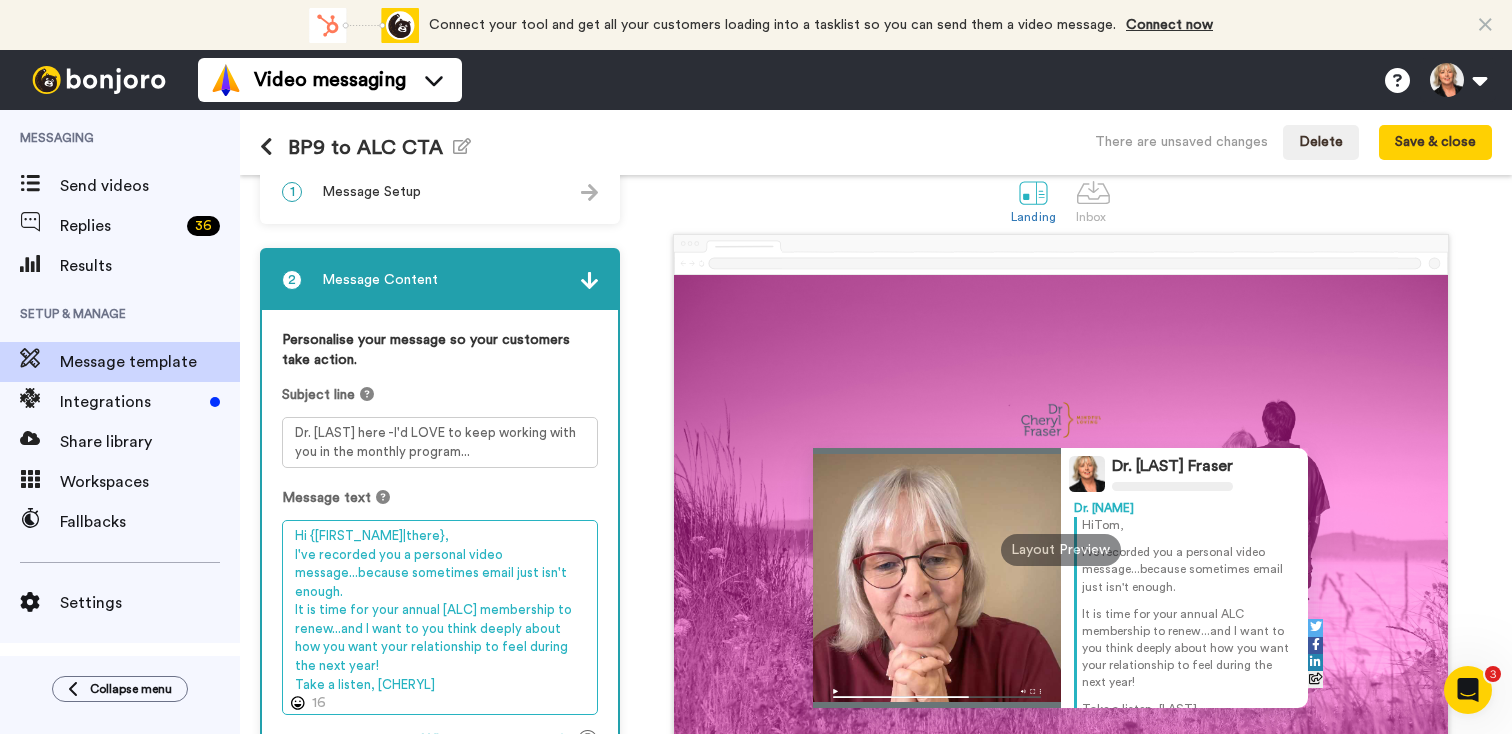 scroll, scrollTop: 0, scrollLeft: 0, axis: both 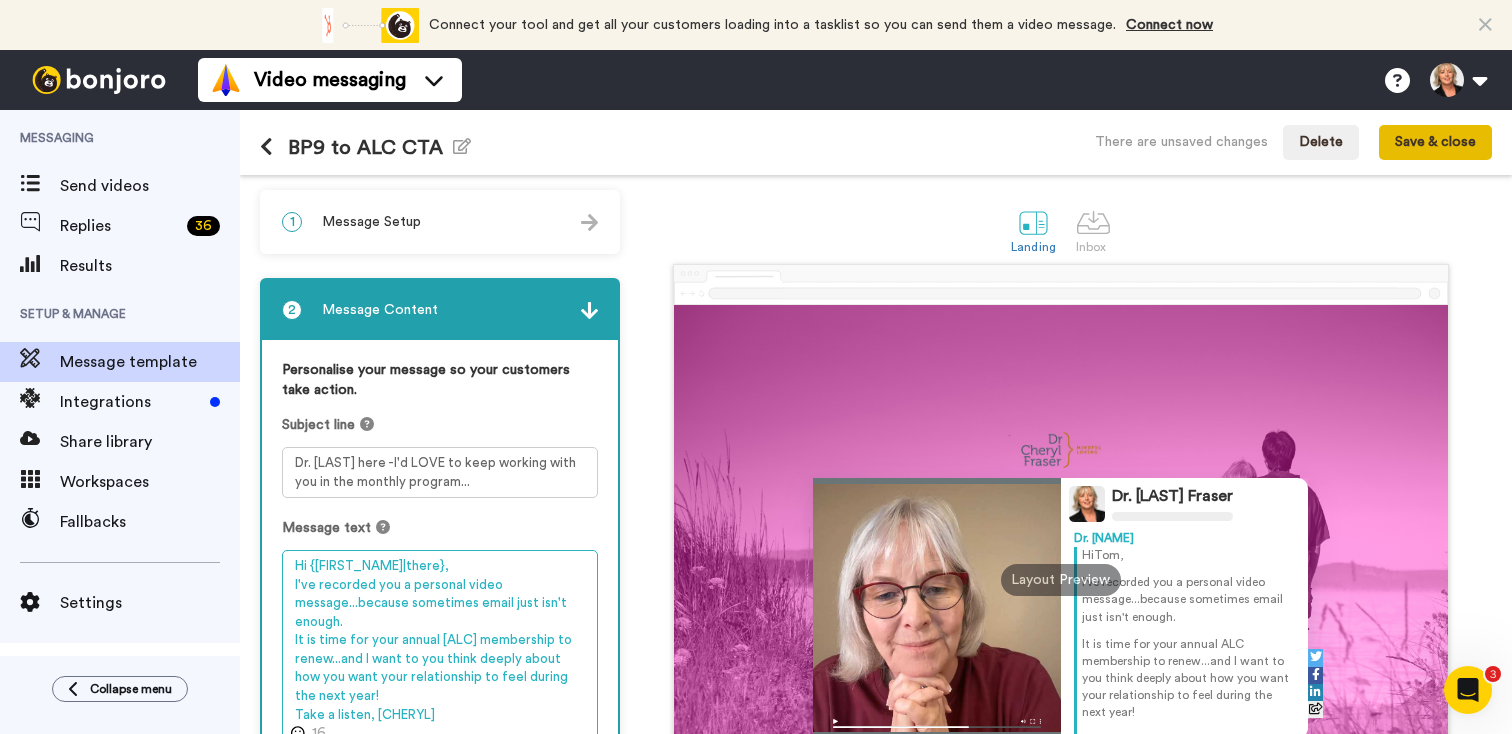 type on "Hi {first_name|there},
I've recorded you a personal video message...because sometimes email just isn't enough.
It is time for your annual ALC membership to renew...and I want to you think deeply about how you want your relationship to feel during the next year!
Take a listen, Cheryl" 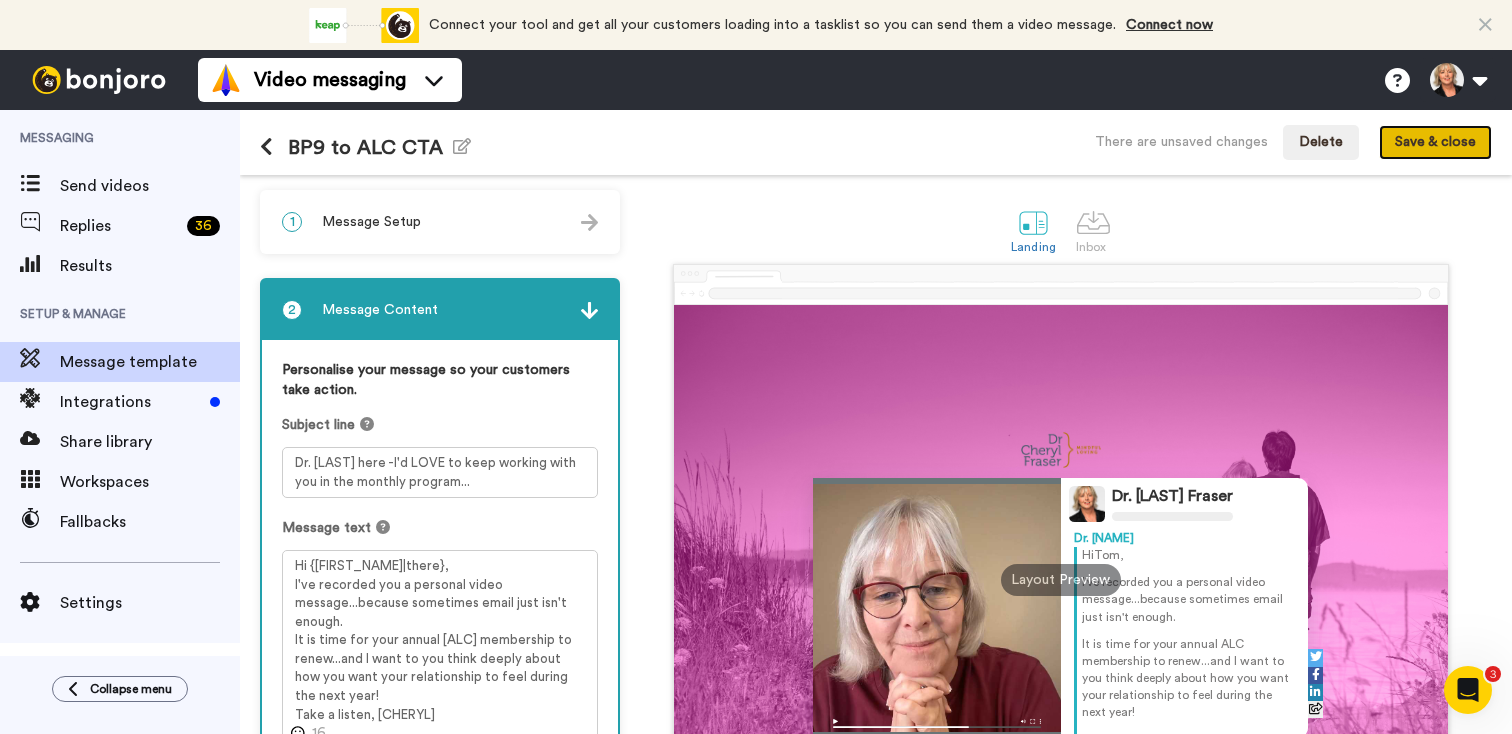 click on "Save & close" at bounding box center [1435, 143] 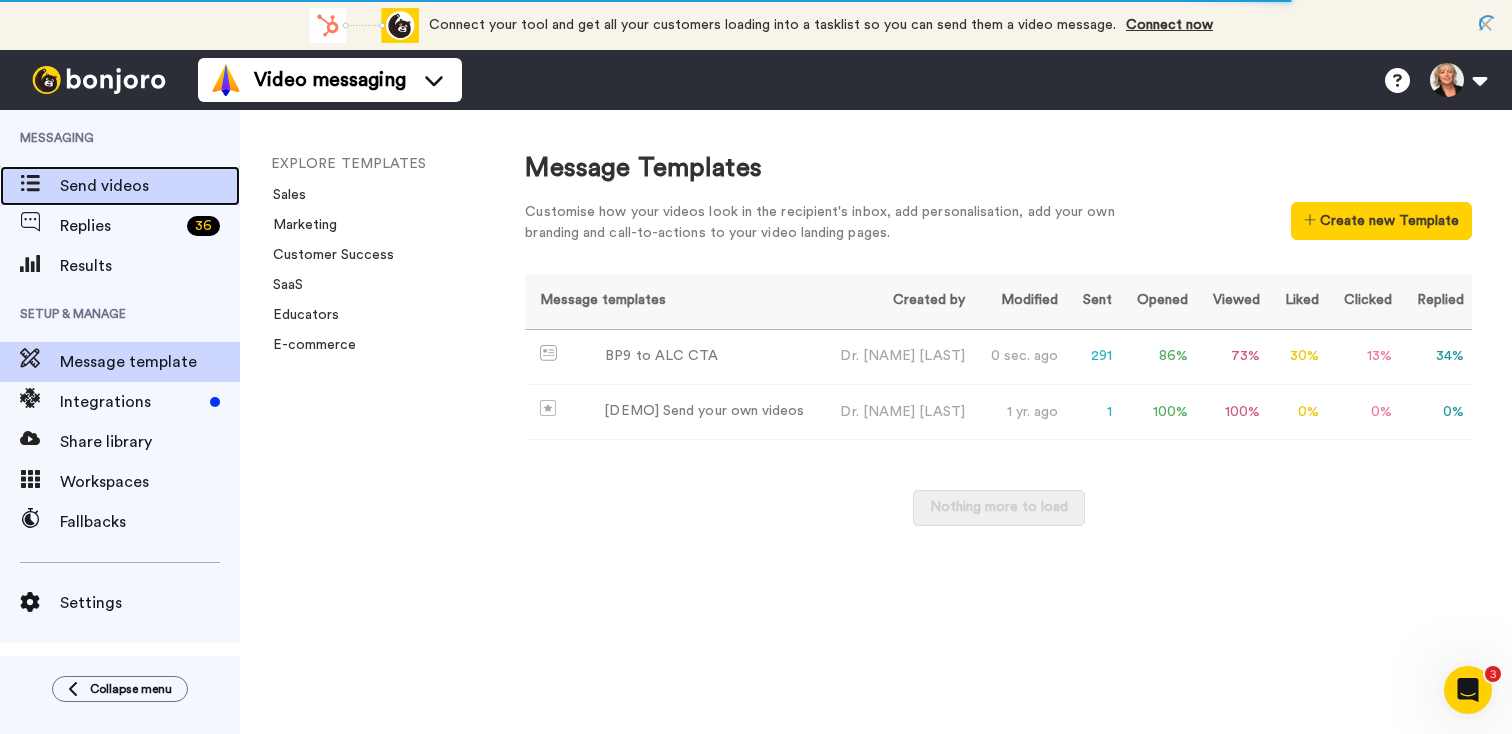 click on "Send videos" at bounding box center [150, 186] 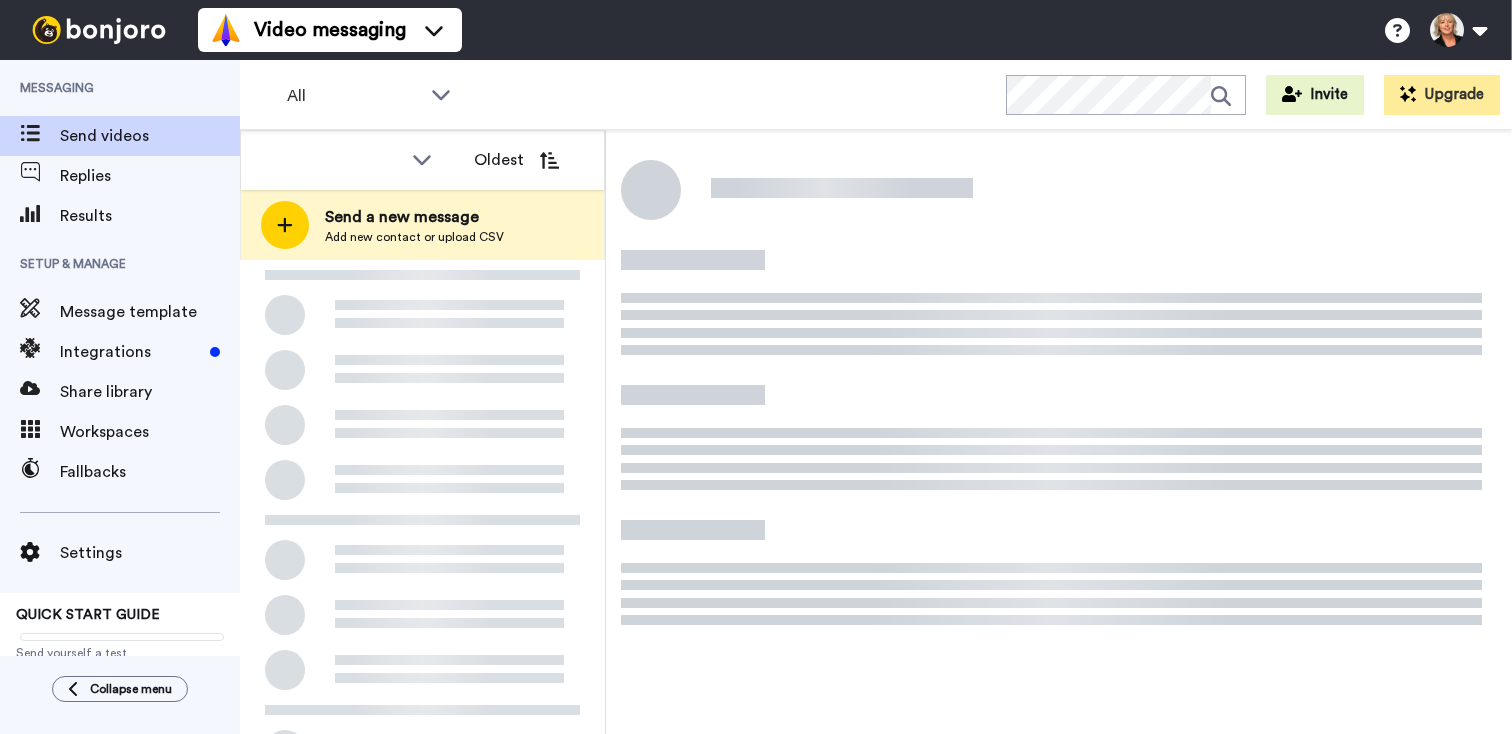 scroll, scrollTop: 0, scrollLeft: 0, axis: both 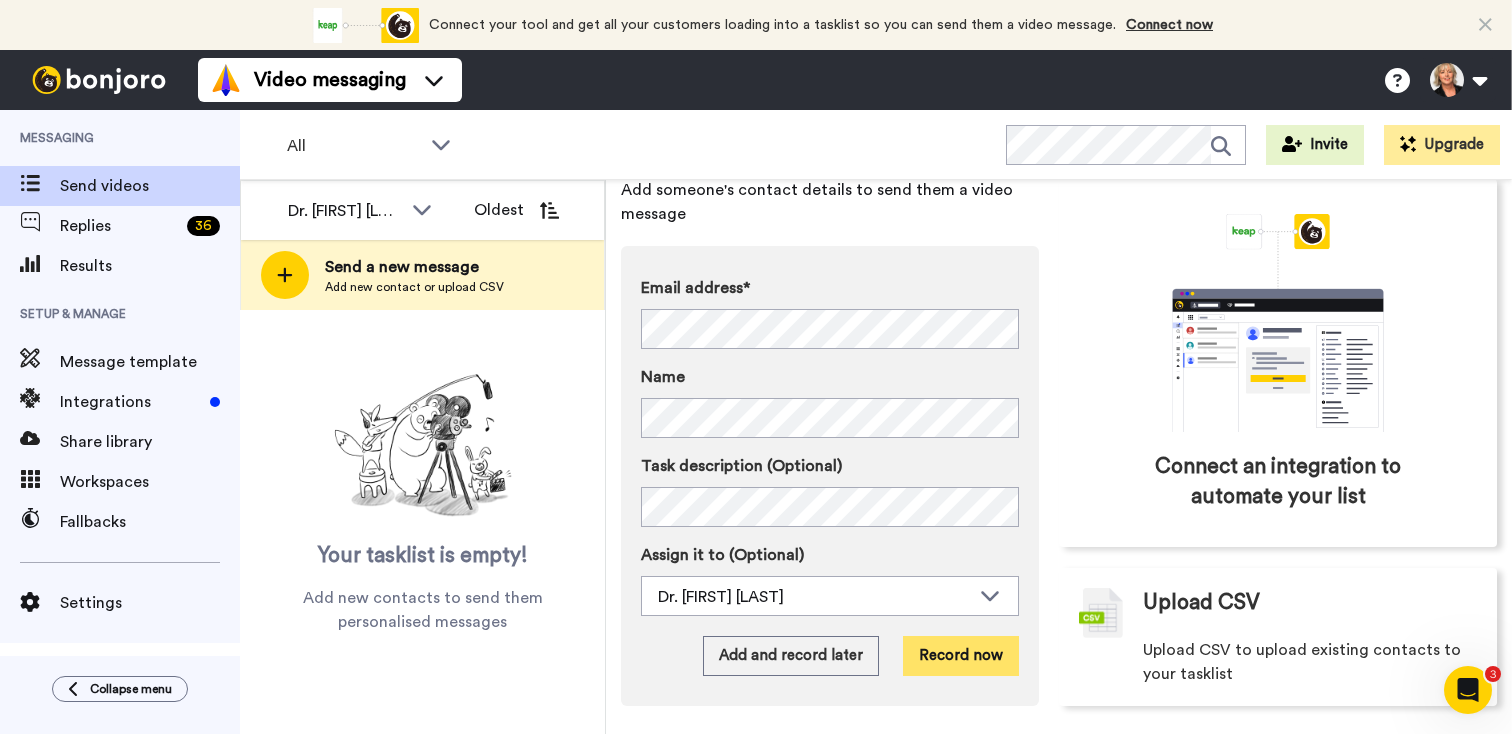 click on "Record now" at bounding box center (961, 656) 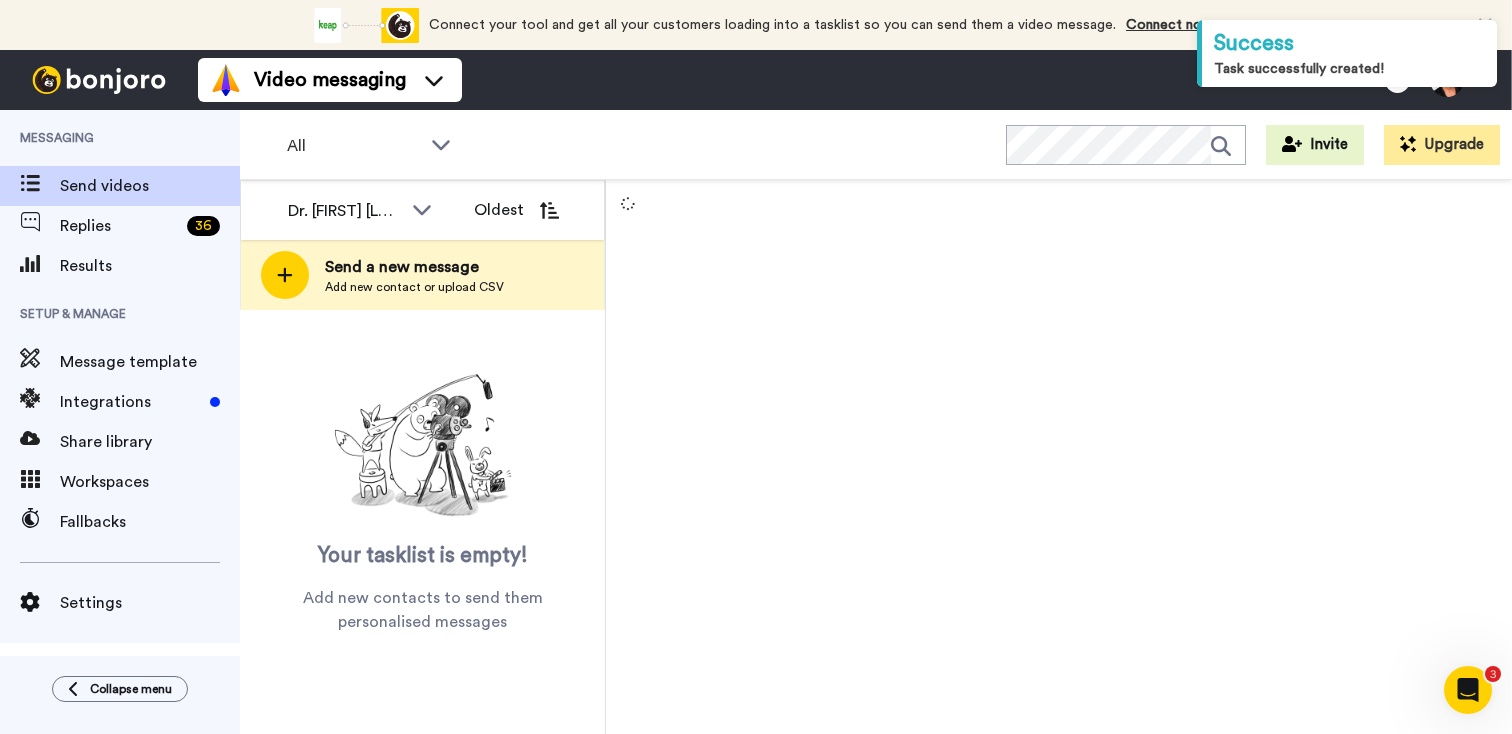 scroll, scrollTop: 0, scrollLeft: 0, axis: both 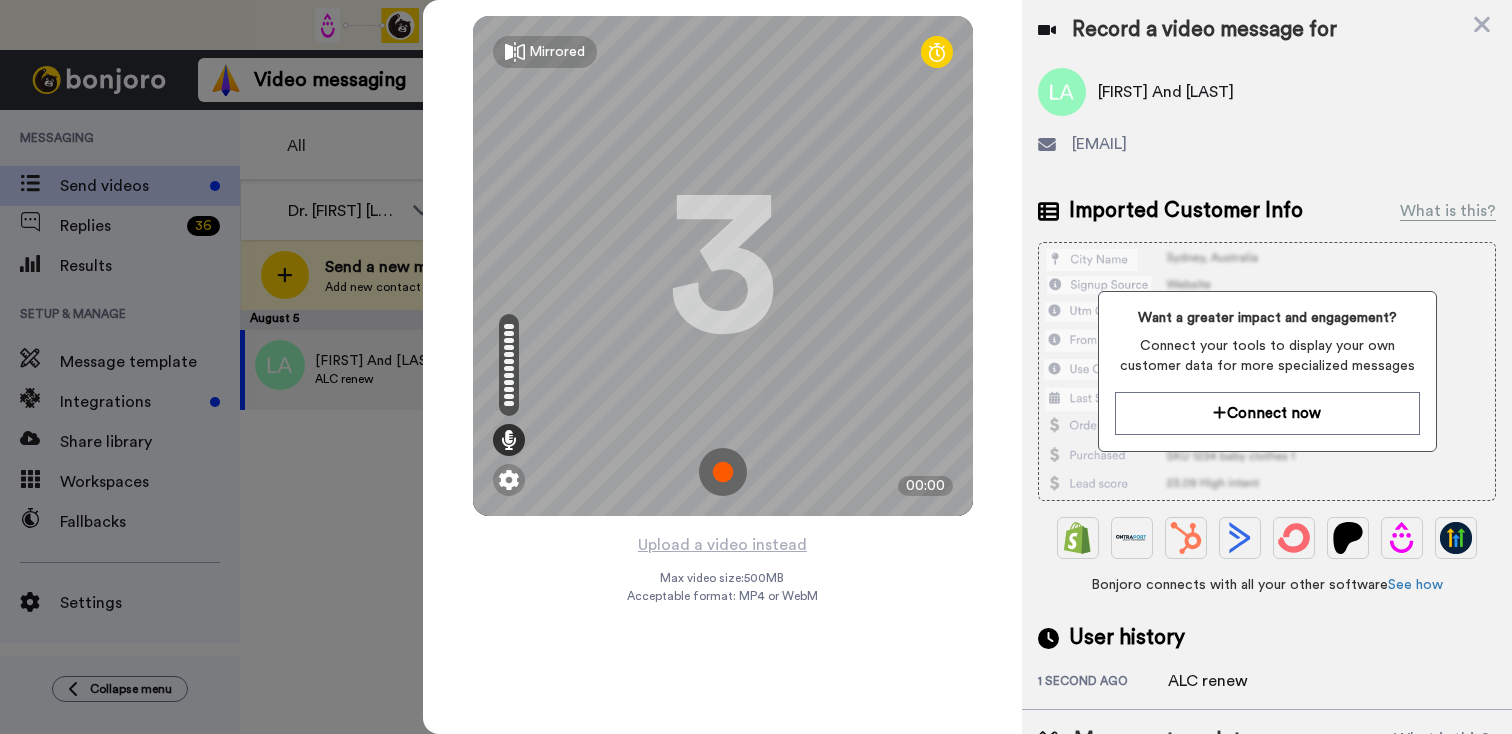 click on "Want a greater impact and engagement? Connect your tools to display your own customer data for more specialized messages  Connect now" at bounding box center [1267, 371] 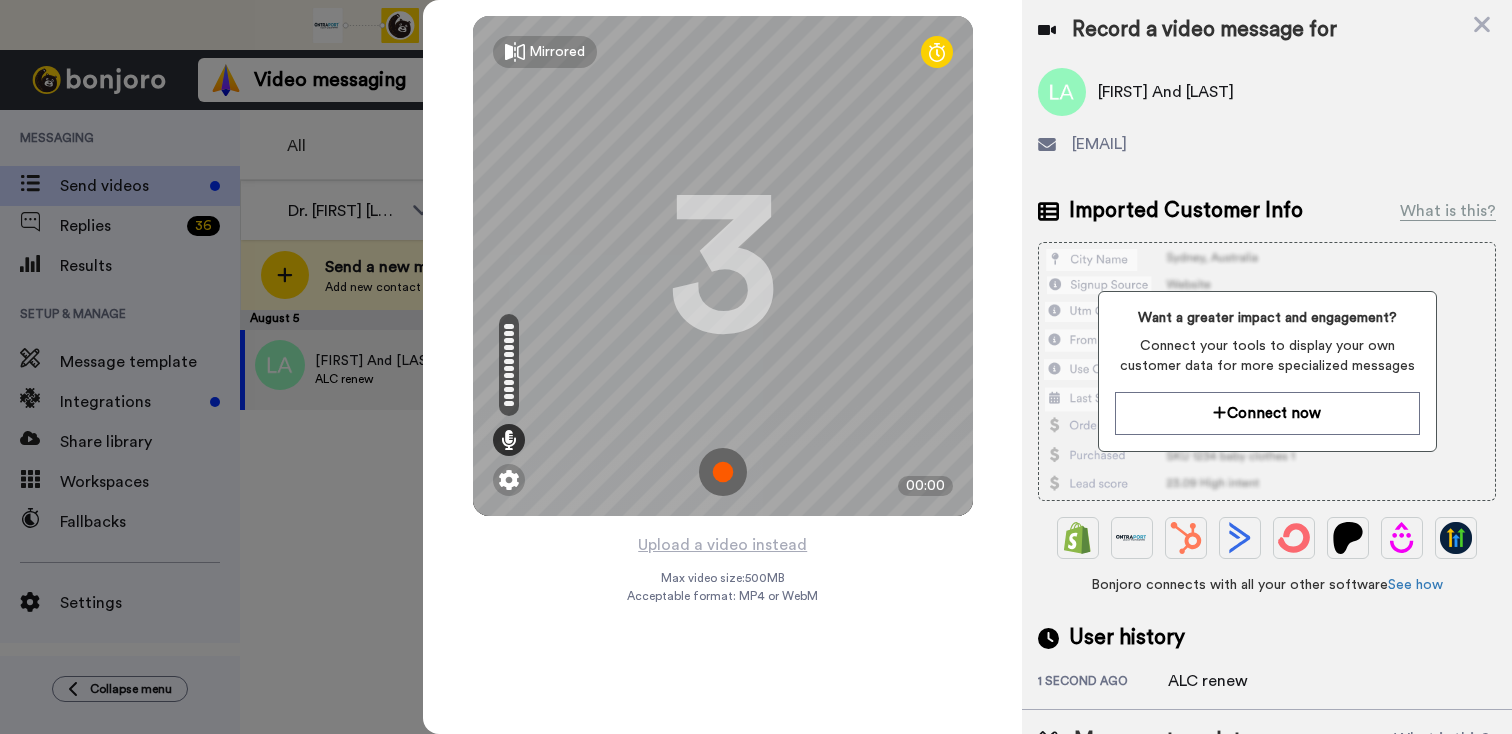 click on "Mirrored Redo 3  00:00 Upload a video instead Max video size:  500 MB Acceptable format: MP4 or WebM" at bounding box center (722, 367) 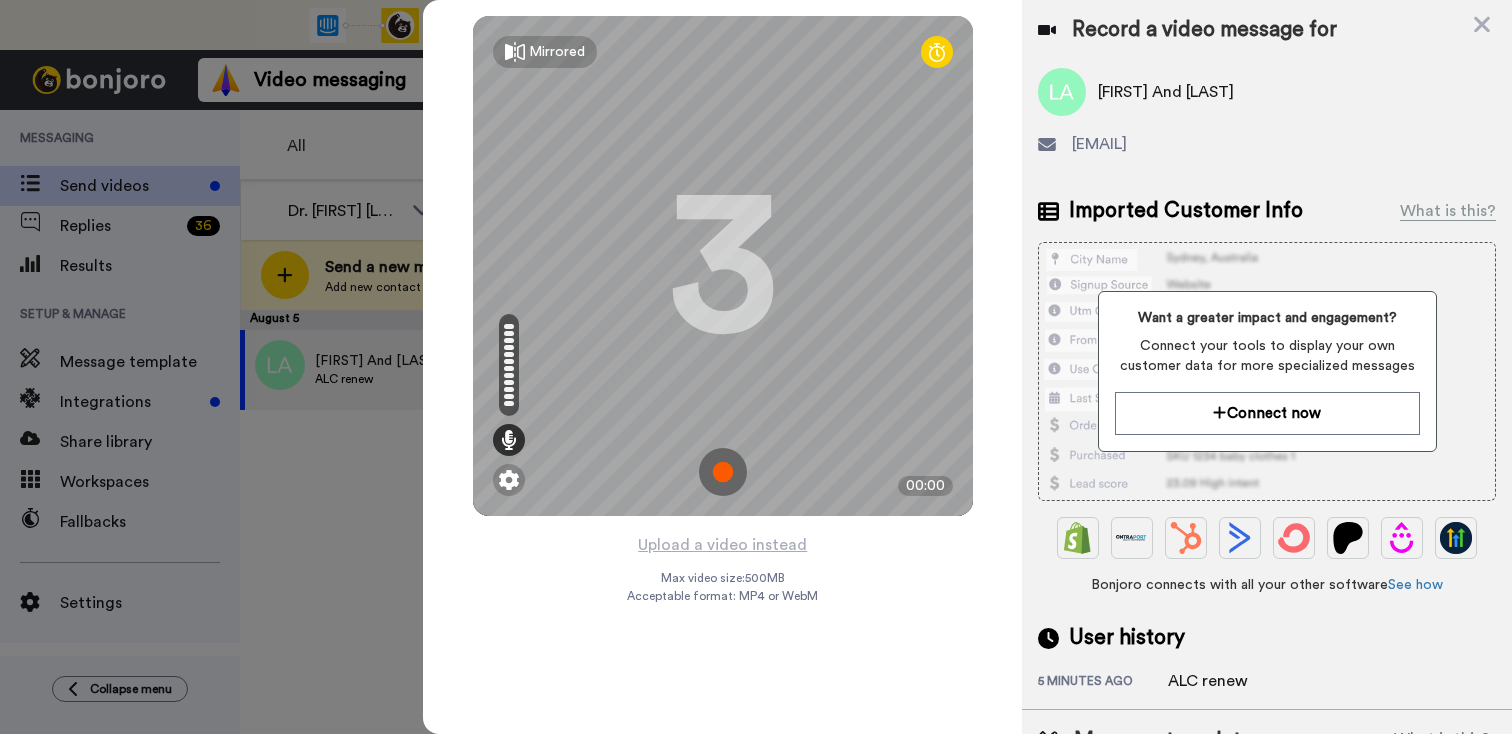 click at bounding box center [723, 472] 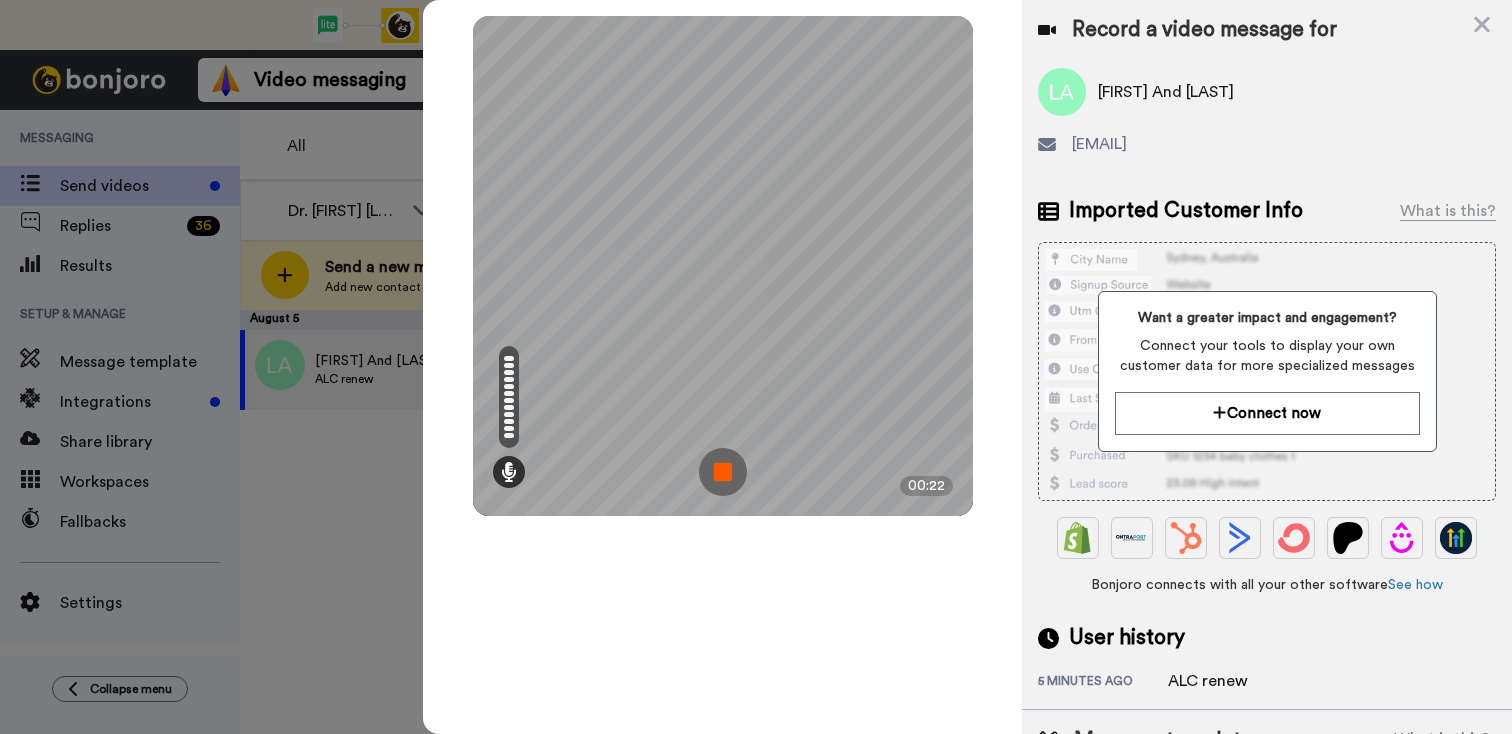 click at bounding box center (723, 472) 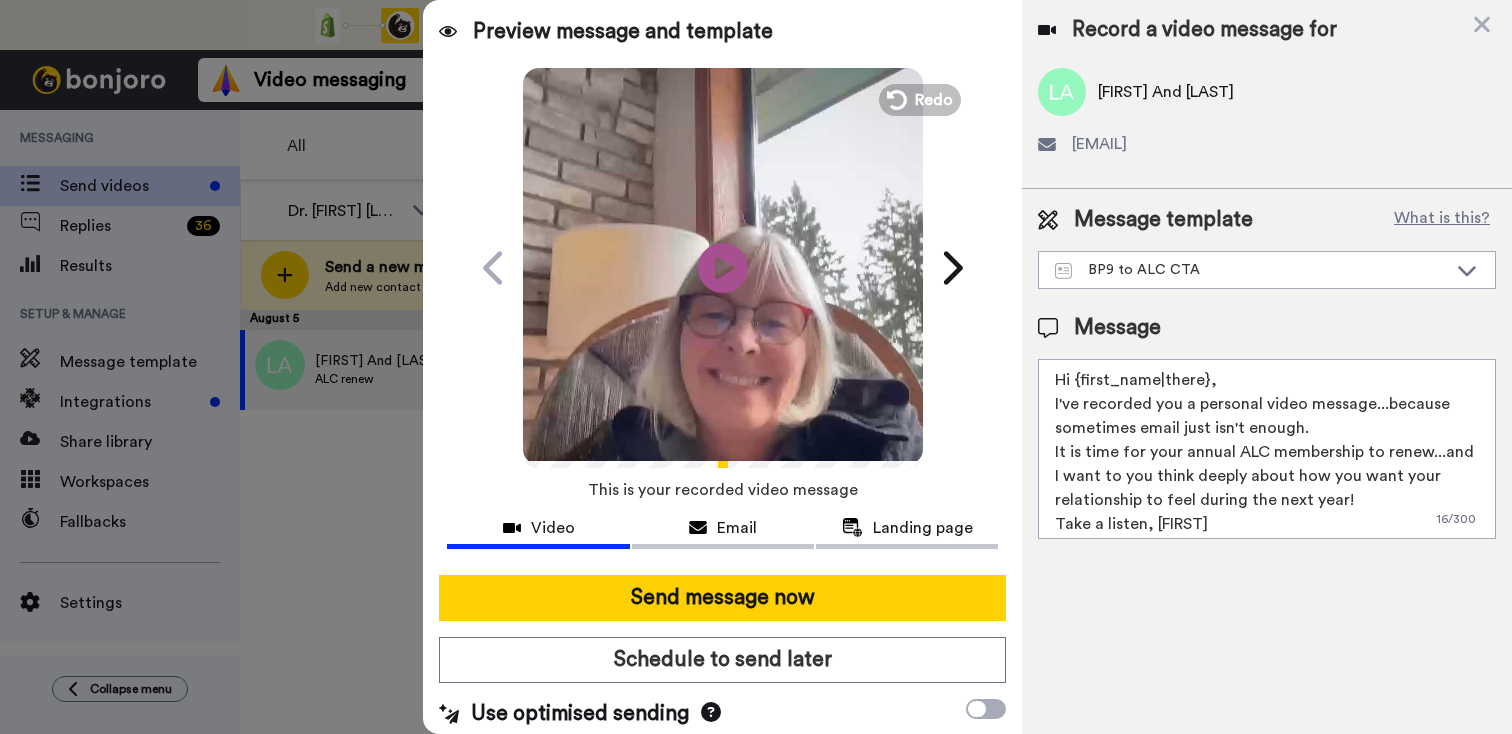 scroll, scrollTop: 10, scrollLeft: 0, axis: vertical 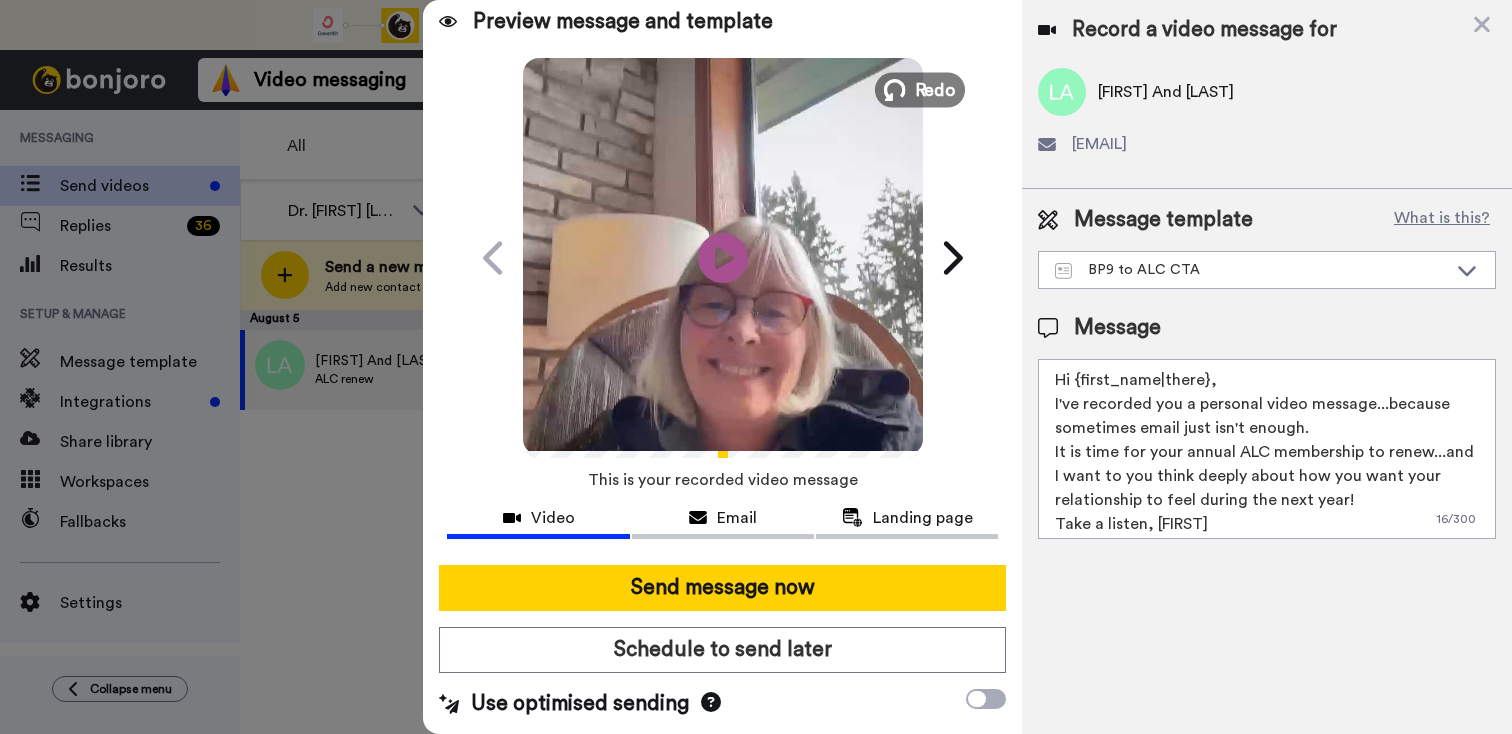 click on "Redo" at bounding box center [935, 89] 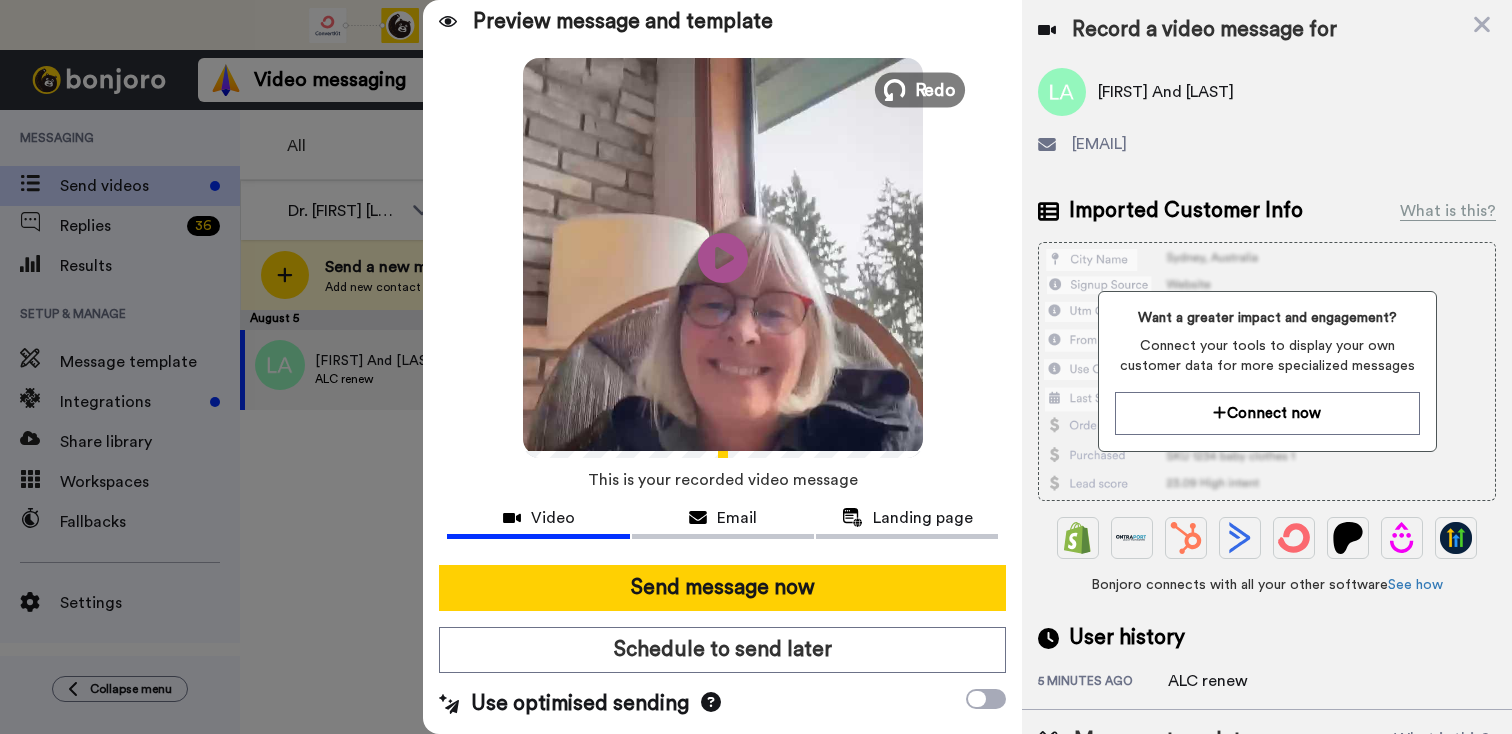 scroll, scrollTop: 0, scrollLeft: 0, axis: both 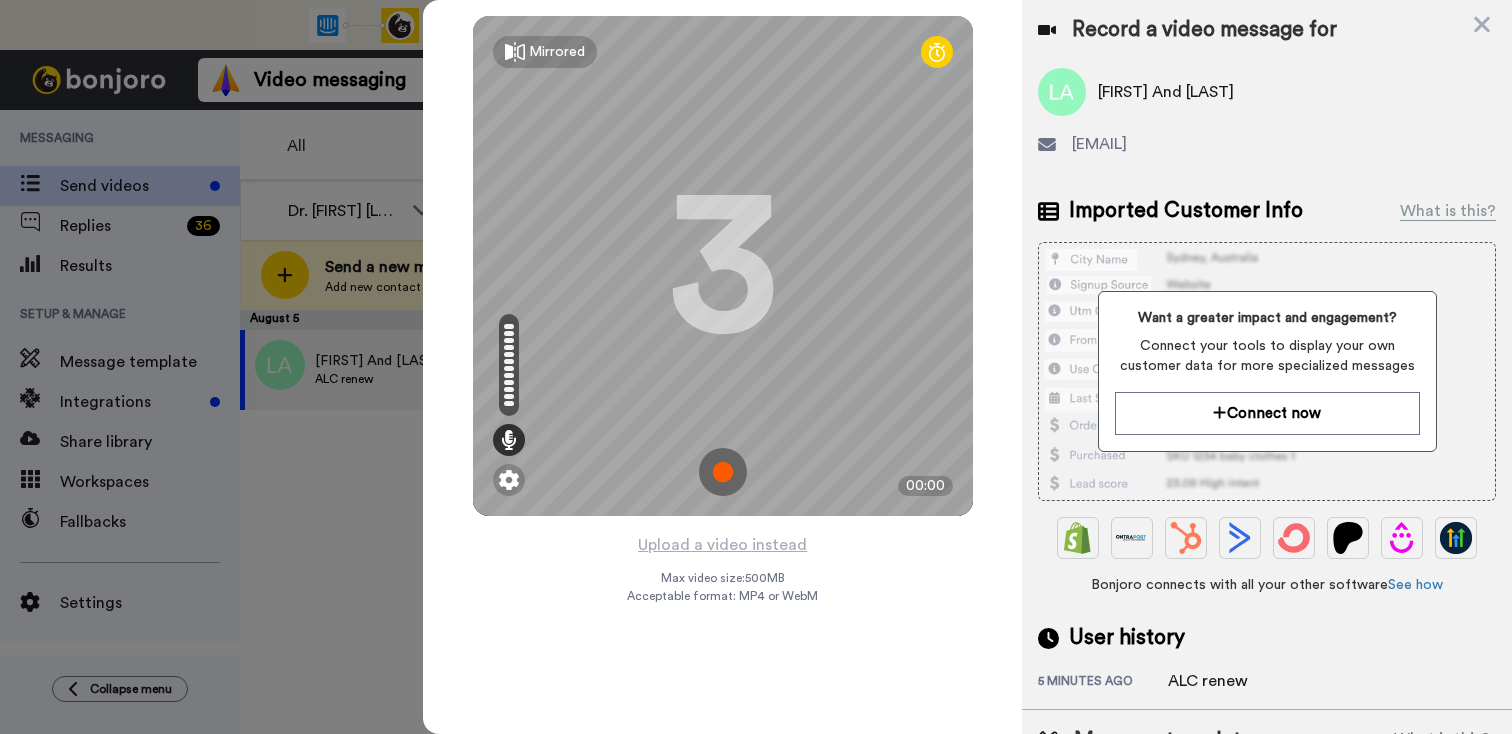click at bounding box center [723, 472] 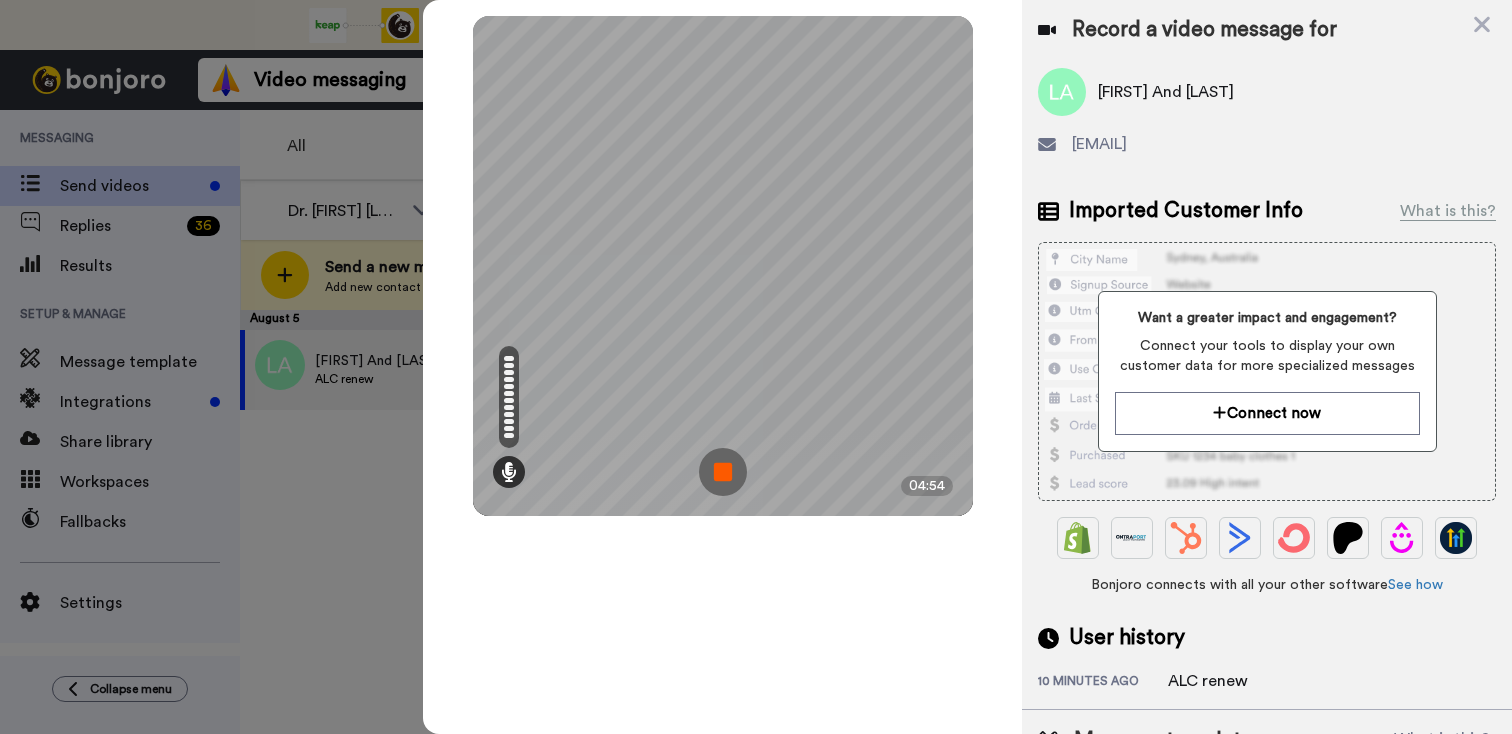 click at bounding box center [723, 472] 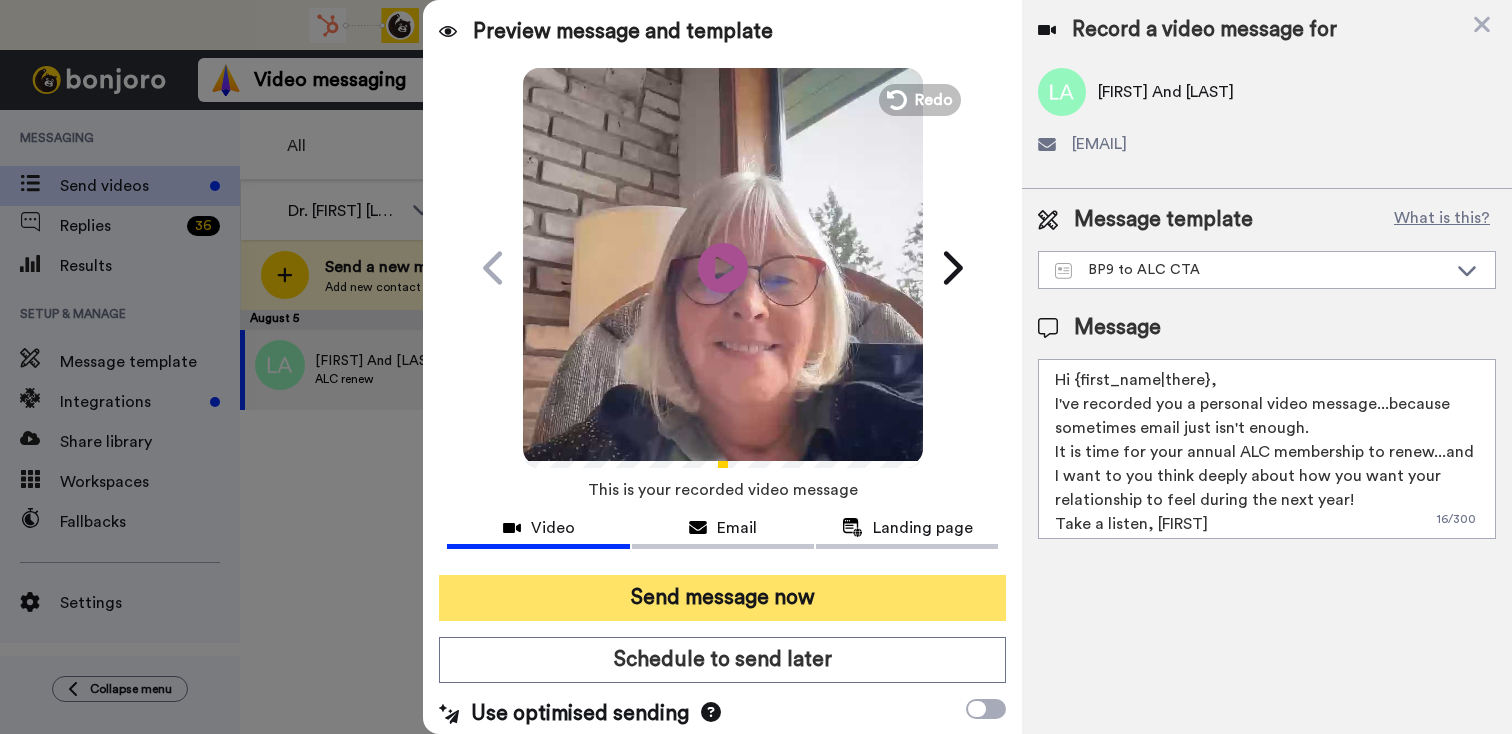 click on "Send message now" at bounding box center [722, 598] 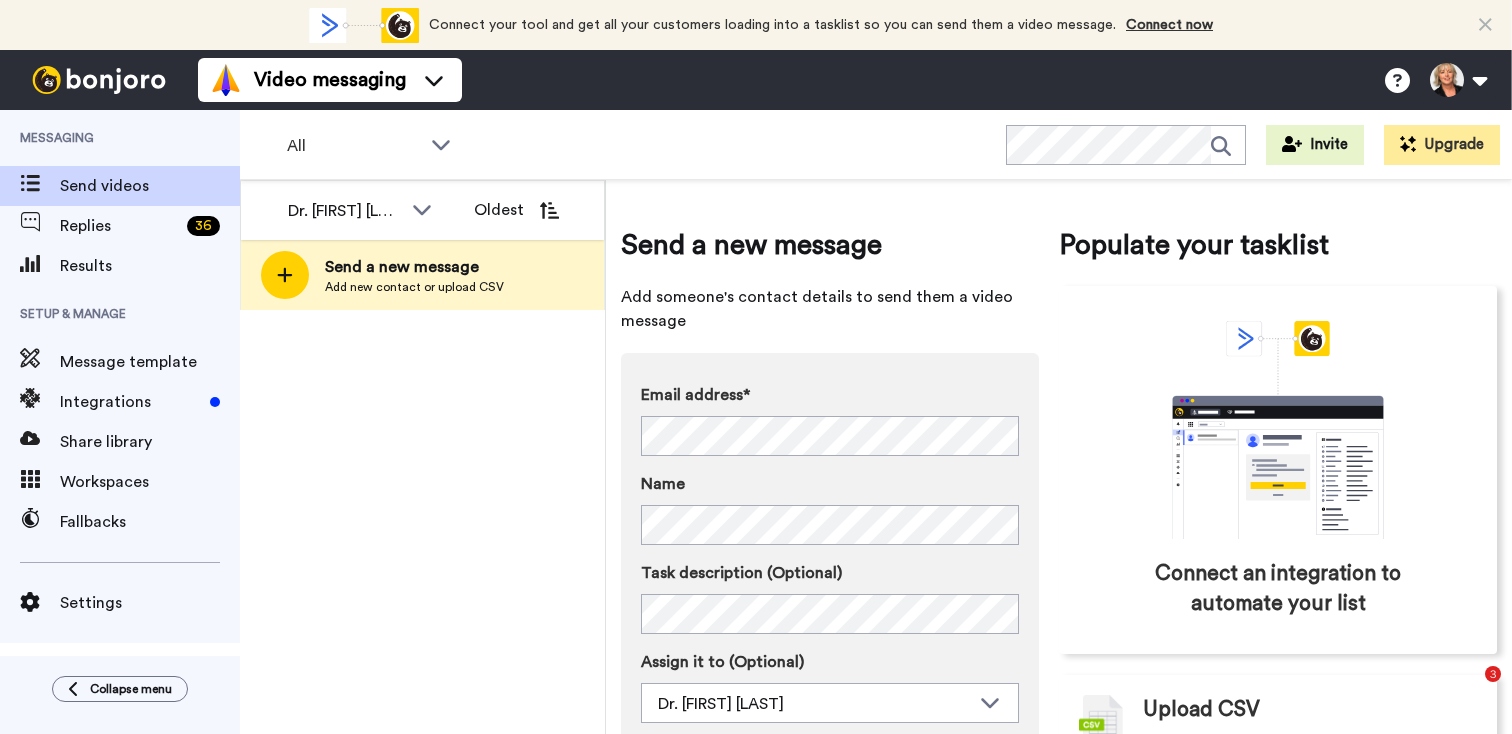 scroll, scrollTop: 0, scrollLeft: 0, axis: both 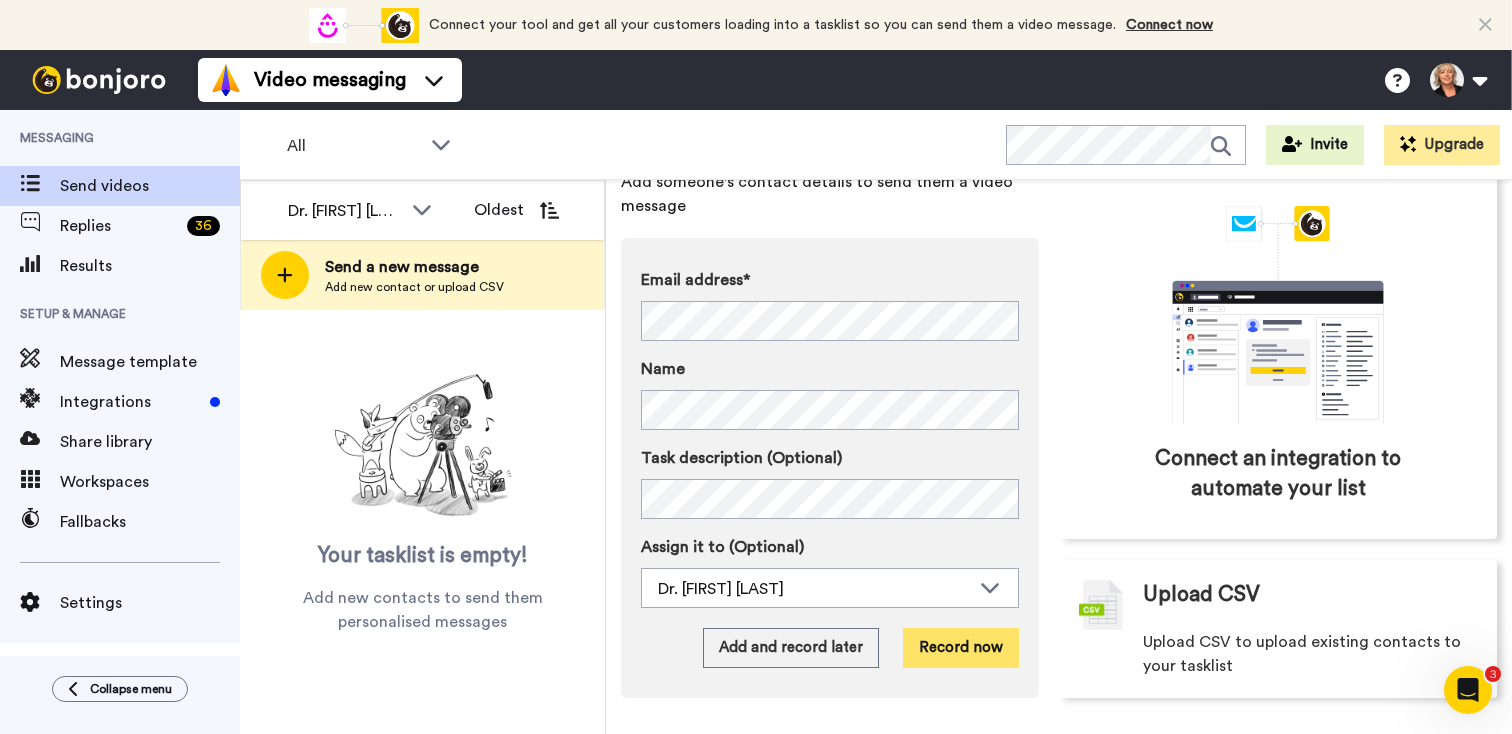 click on "Record now" at bounding box center [961, 648] 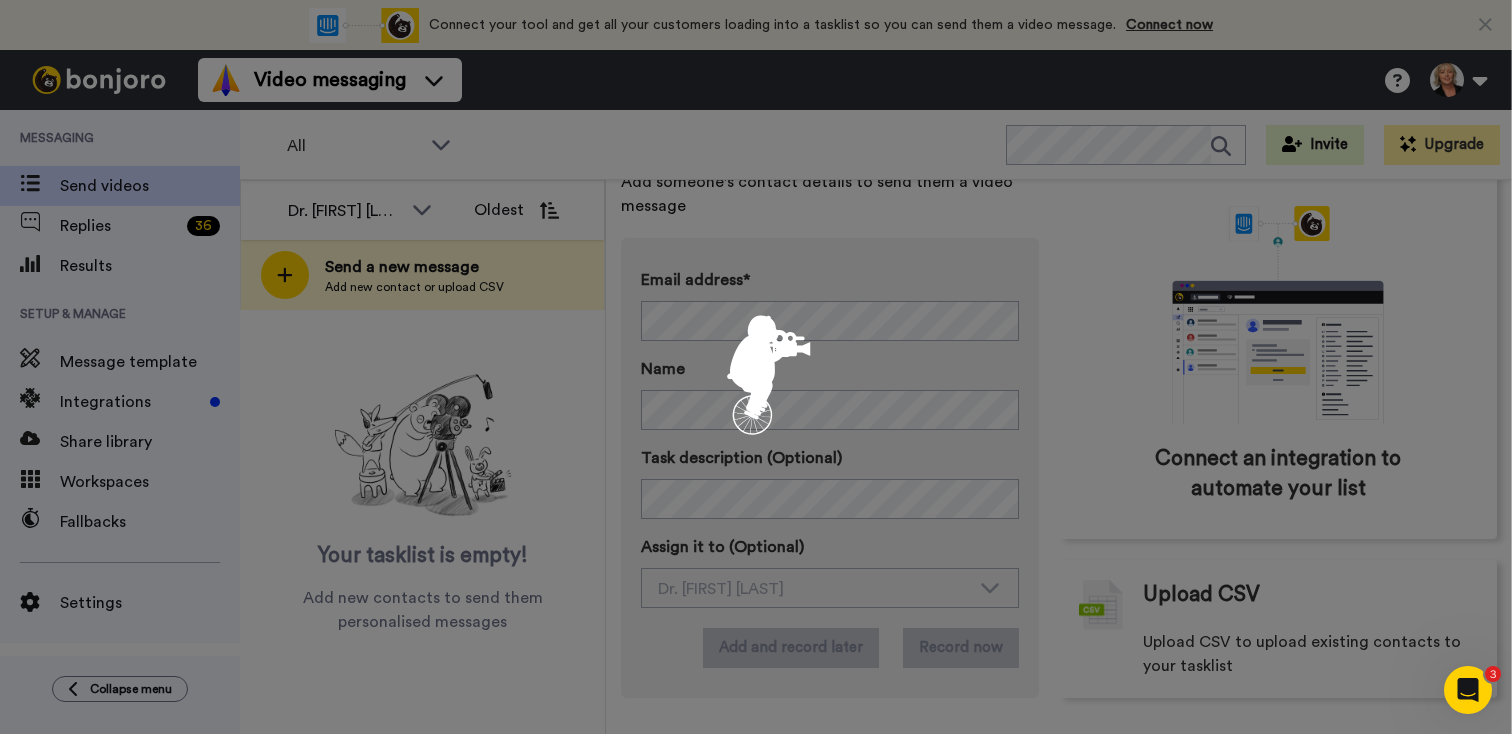 scroll, scrollTop: 0, scrollLeft: 0, axis: both 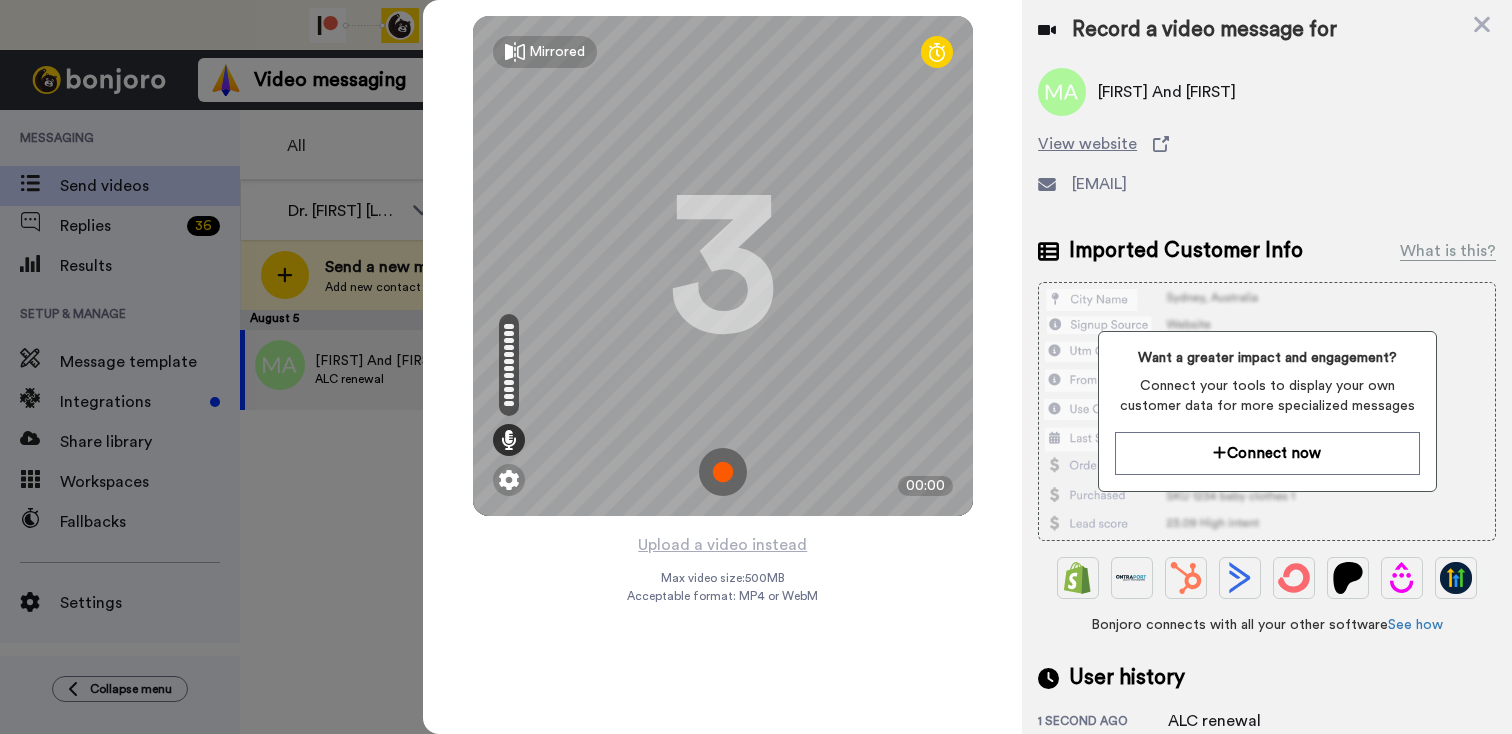 click at bounding box center (723, 472) 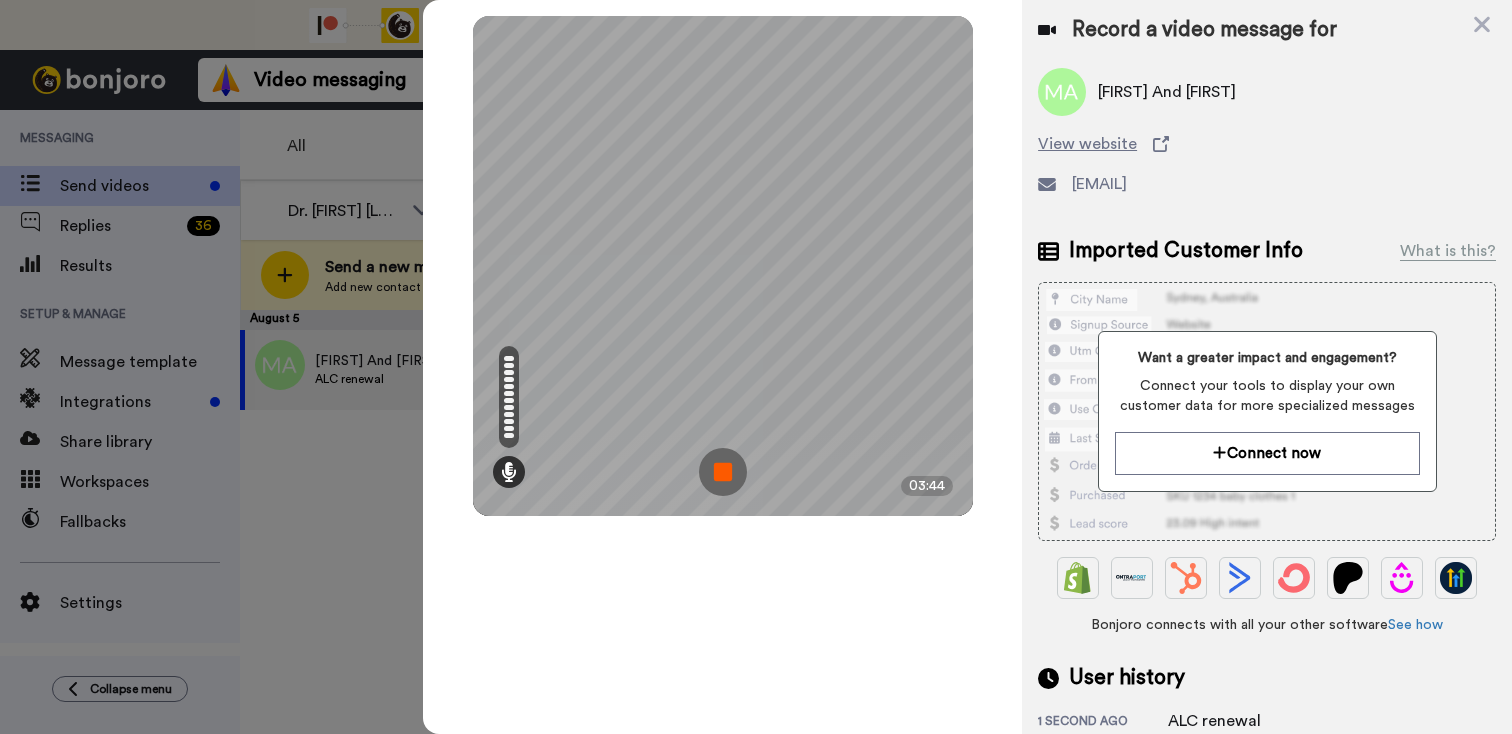 click at bounding box center [723, 472] 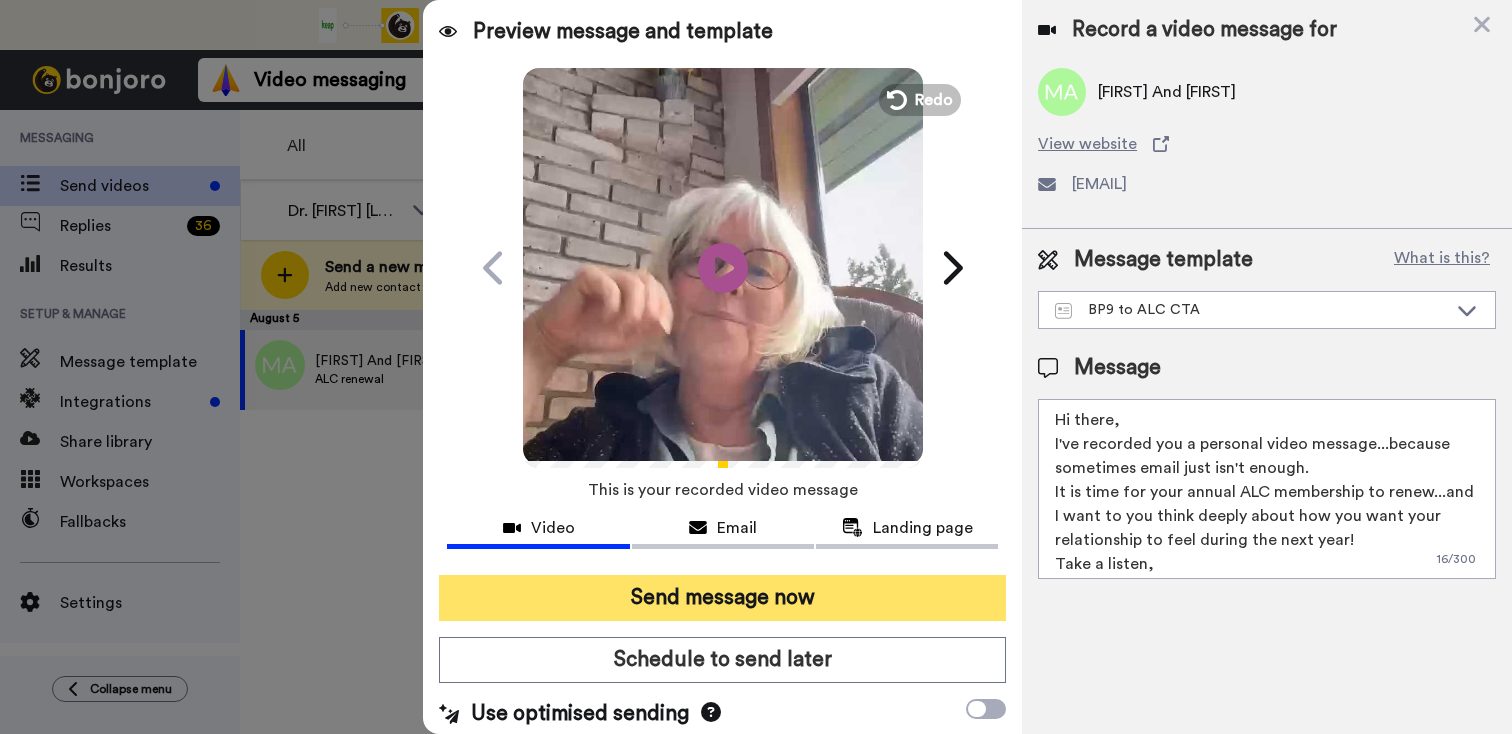 click on "Send message now" at bounding box center (722, 598) 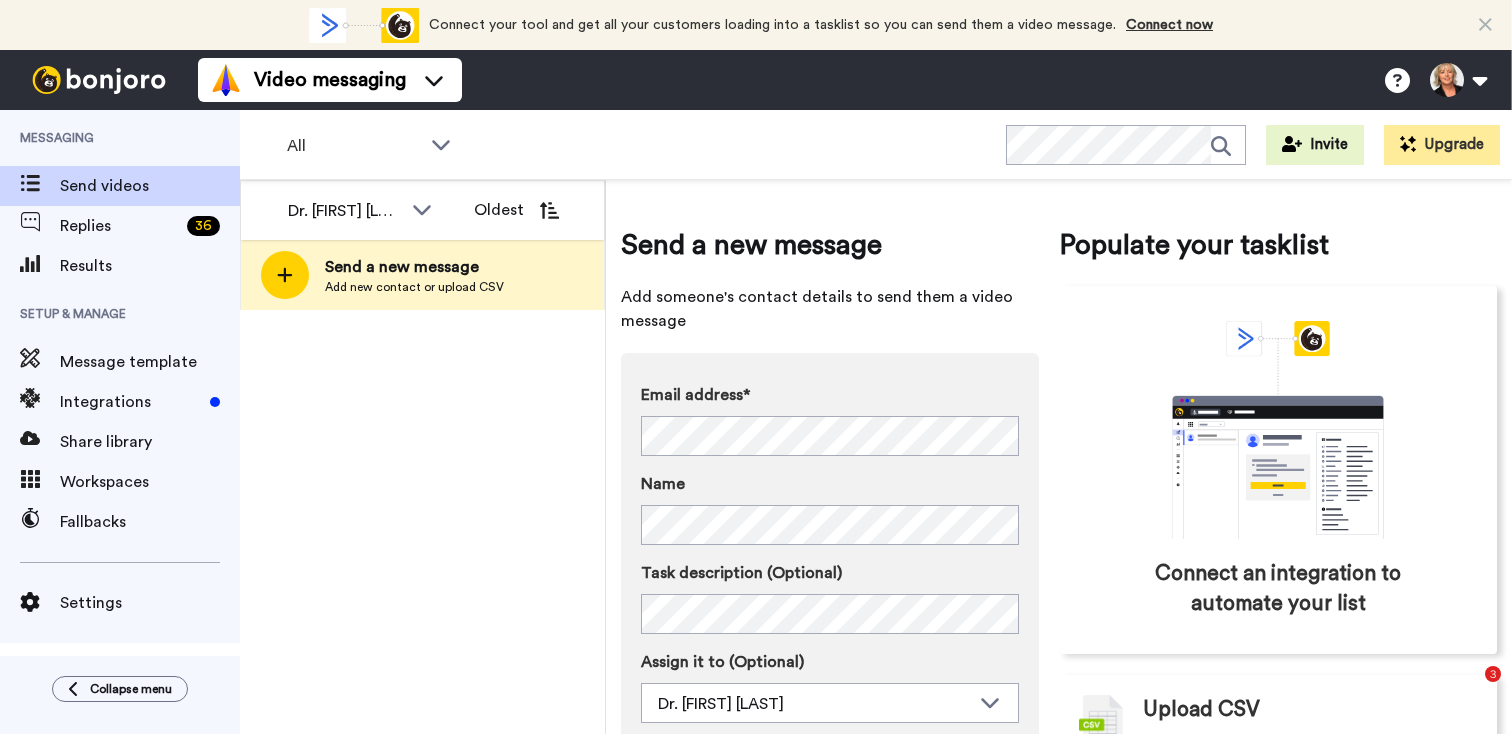 scroll, scrollTop: 0, scrollLeft: 0, axis: both 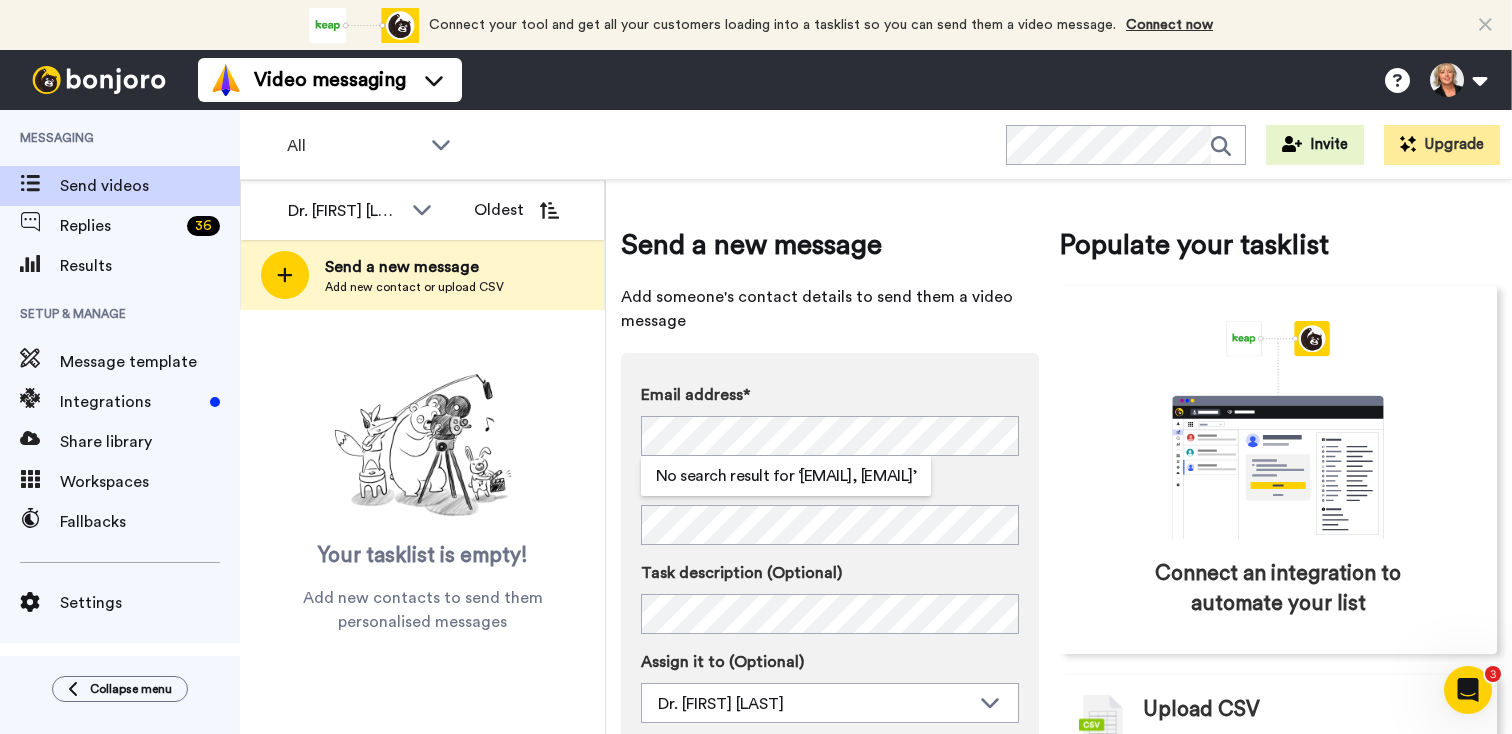 click on "Name" at bounding box center [830, 484] 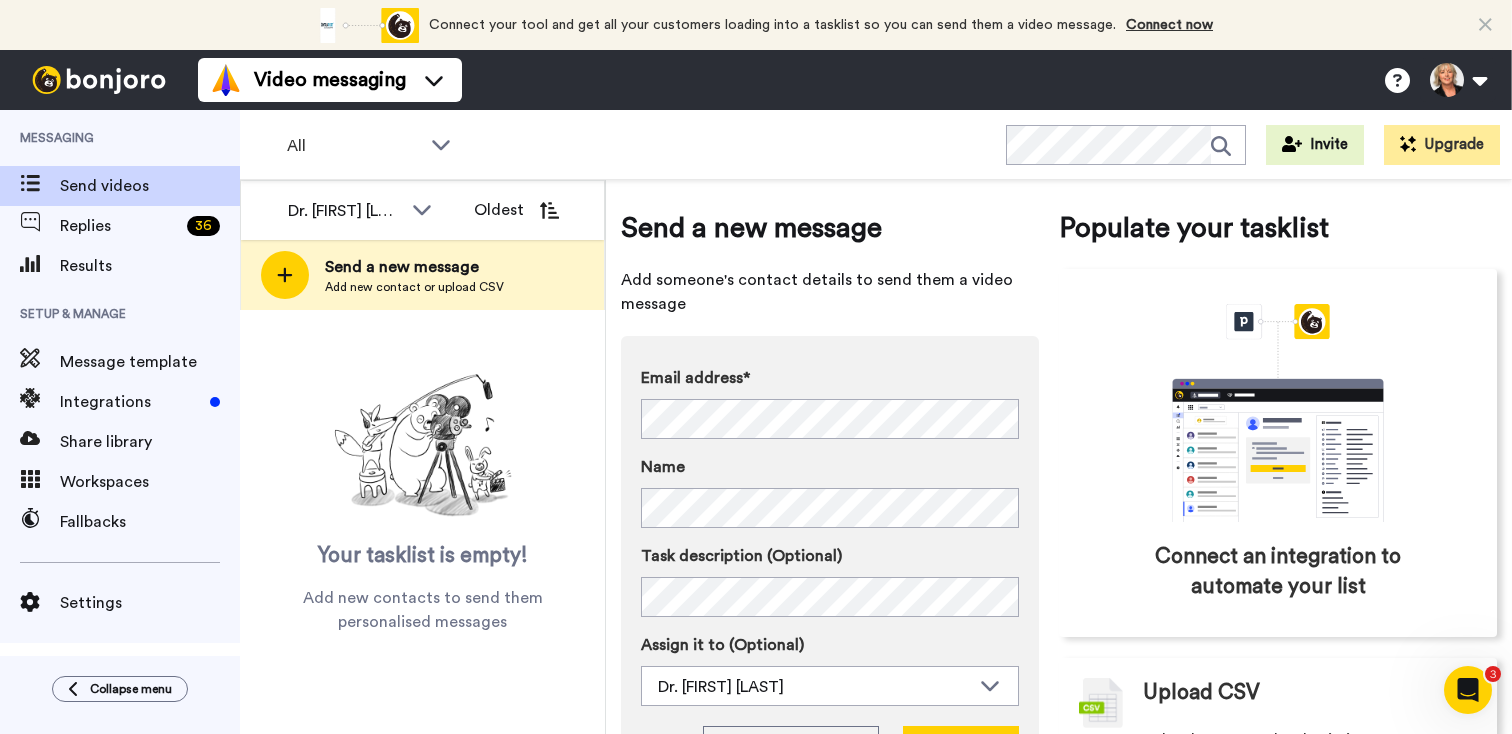 scroll, scrollTop: 115, scrollLeft: 0, axis: vertical 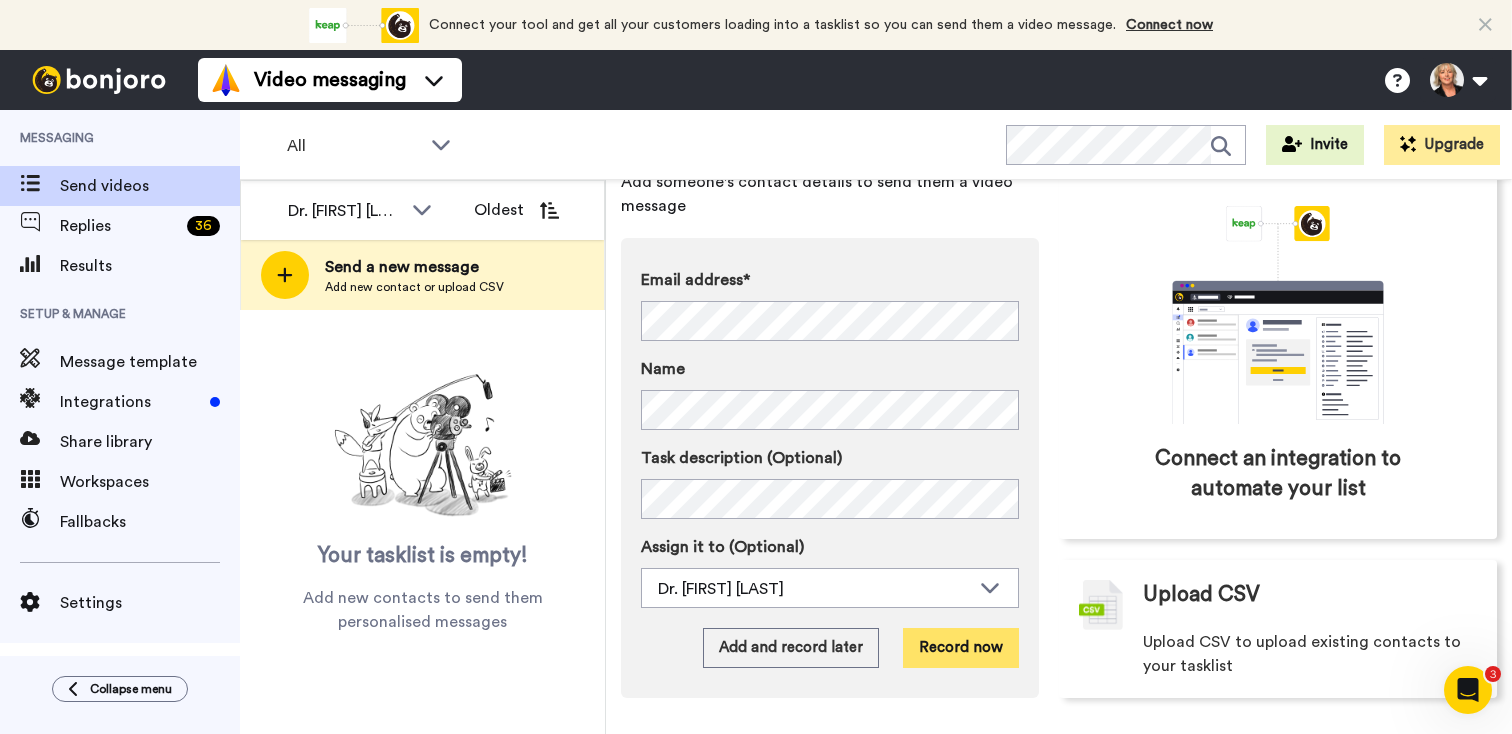 click on "Record now" at bounding box center [961, 648] 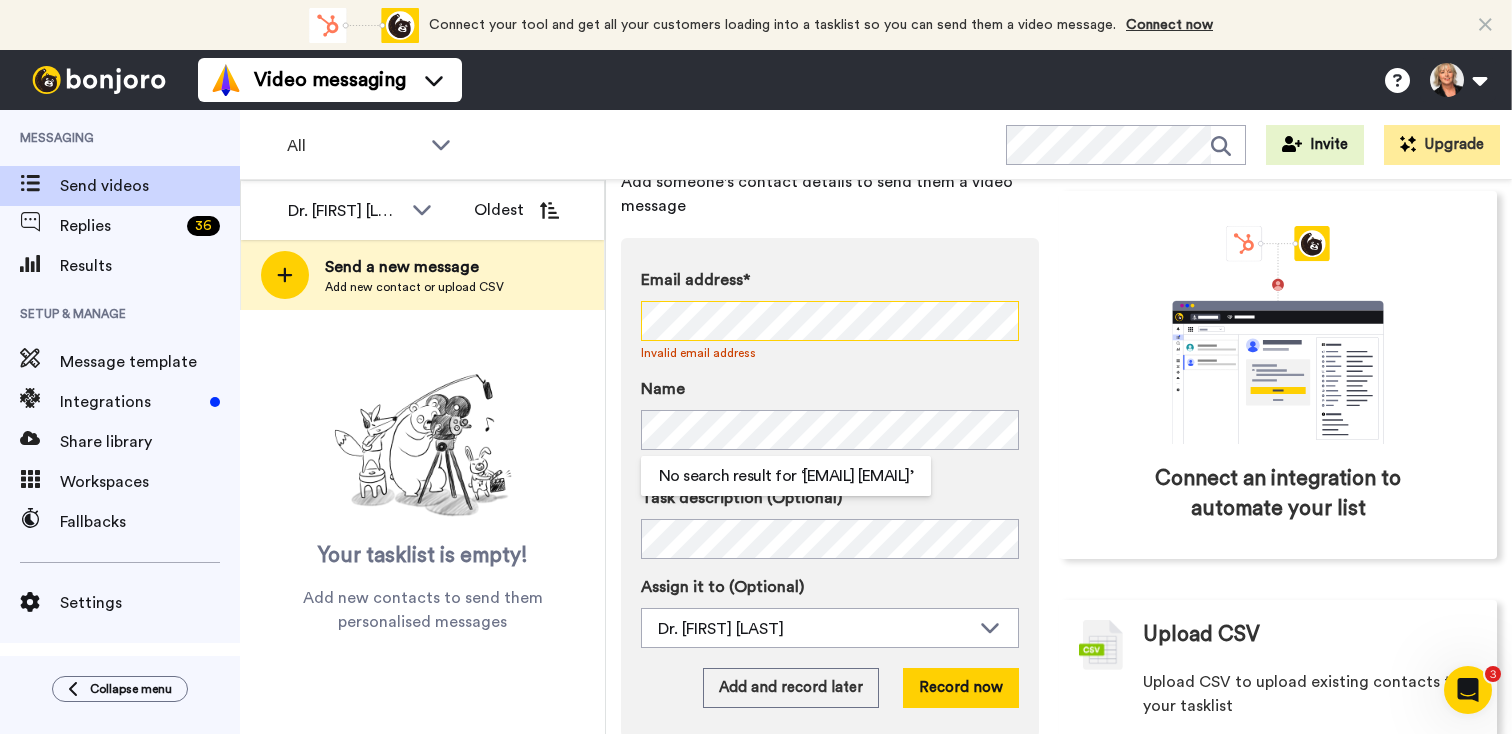 scroll, scrollTop: 0, scrollLeft: 13, axis: horizontal 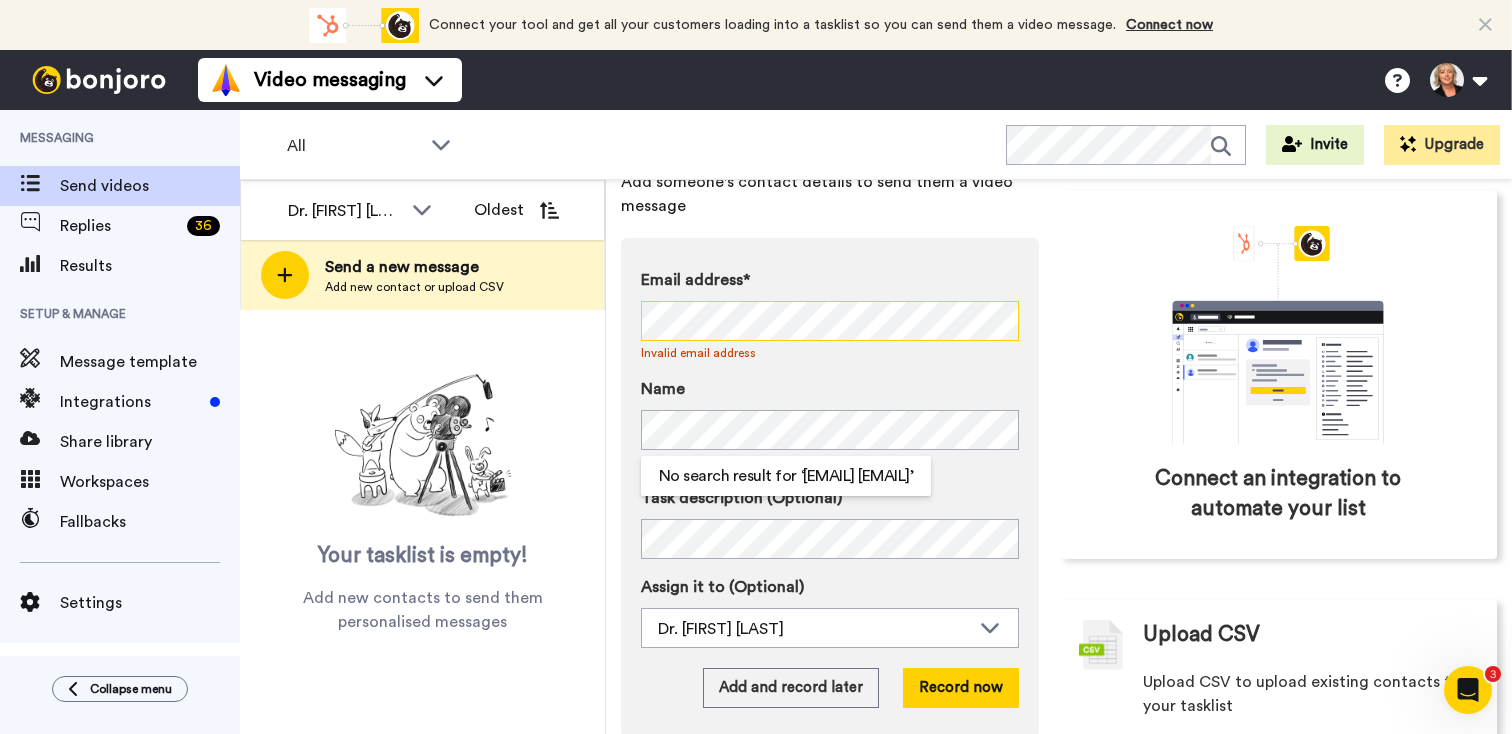 click on "Email address* No search result for ‘ fhsadowski@comcast.net dlmcgurn@comcast.net ’ Invalid email address Name Please enter a name Task description (Optional) Assign it to (Optional) Dr. Cheryl Fraser Dr. Cheryl Fraser Add and record later Record now" at bounding box center [830, 488] 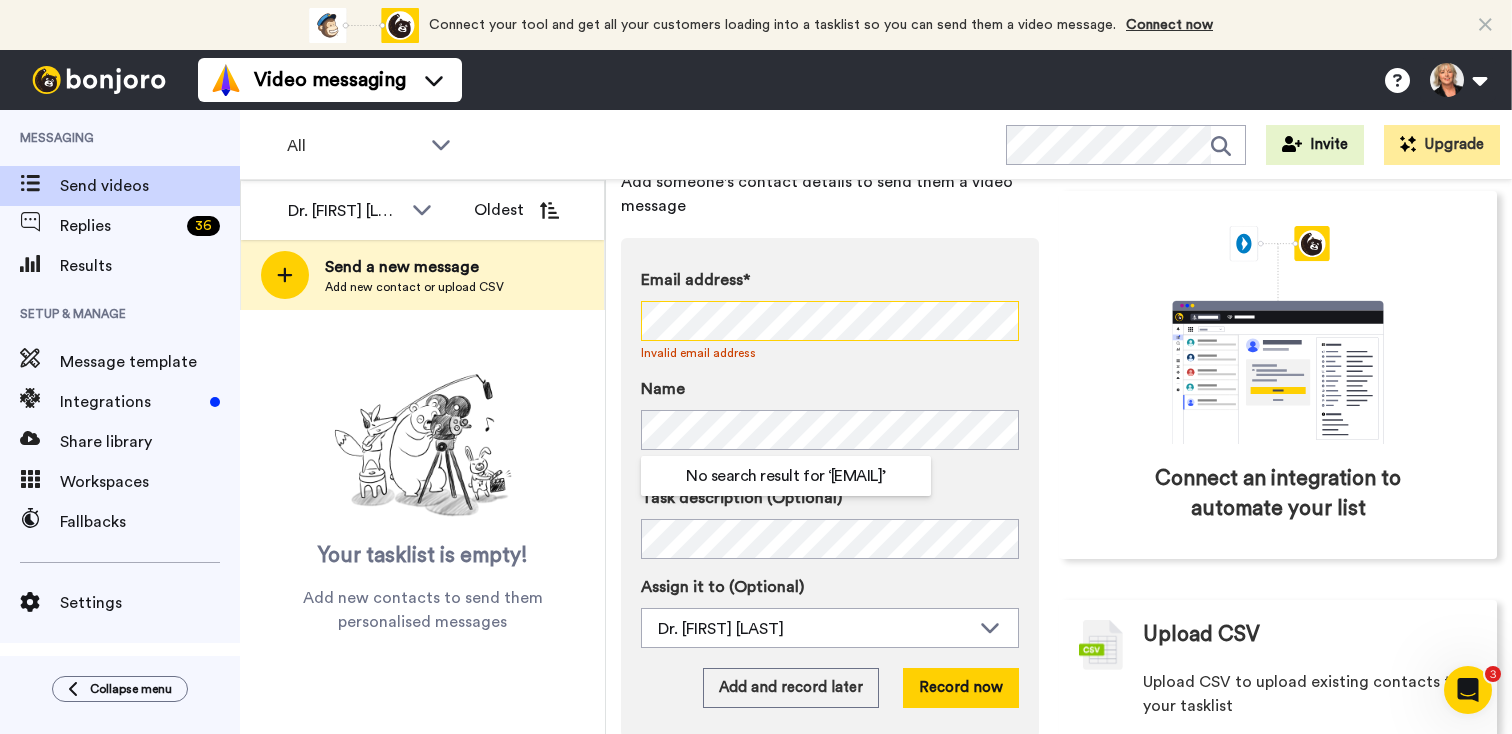 scroll, scrollTop: 0, scrollLeft: 0, axis: both 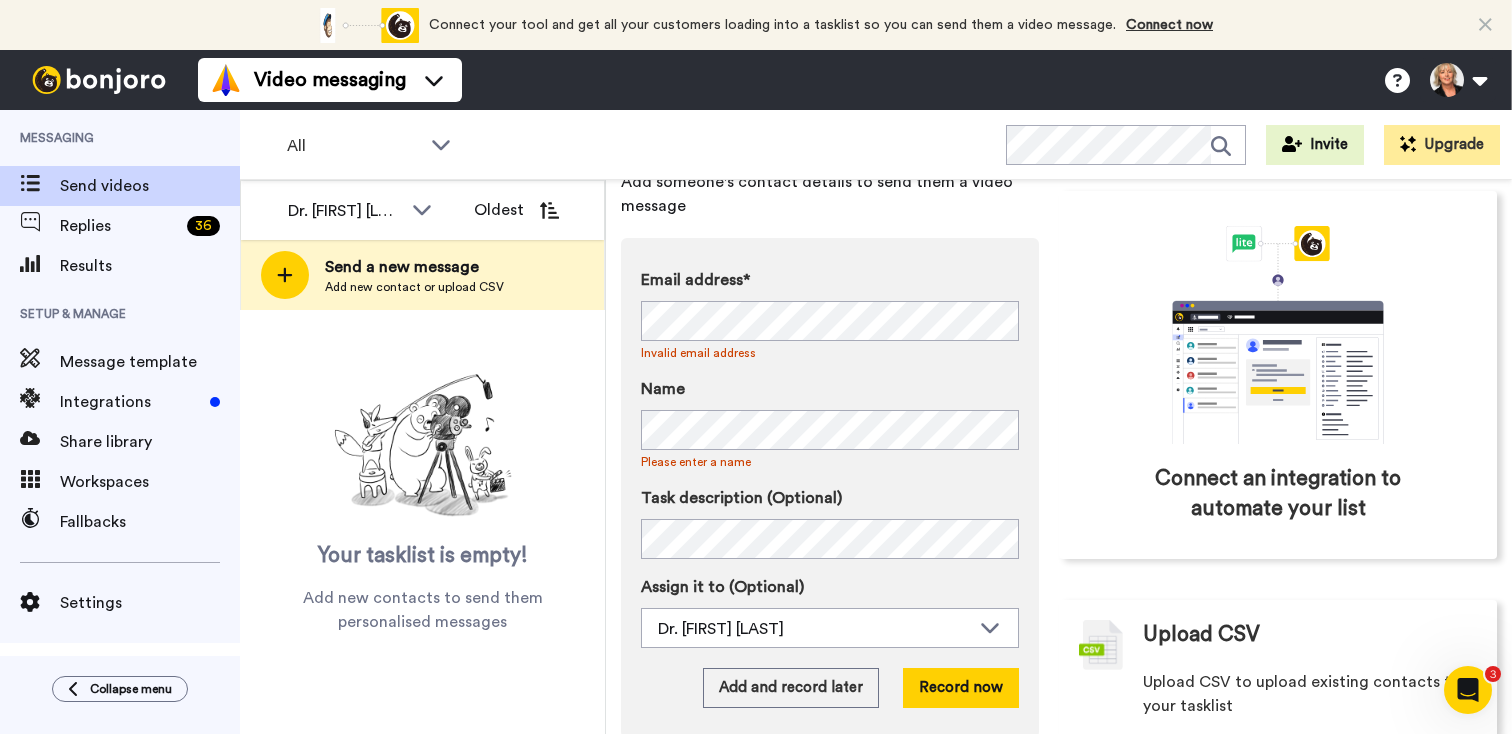 click on "Email address* No search result for ‘ fhsadowski@comcast.net  ’ Invalid email address Name Please enter a name Task description (Optional) Assign it to (Optional) Dr. Cheryl Fraser Dr. Cheryl Fraser" at bounding box center [830, 458] 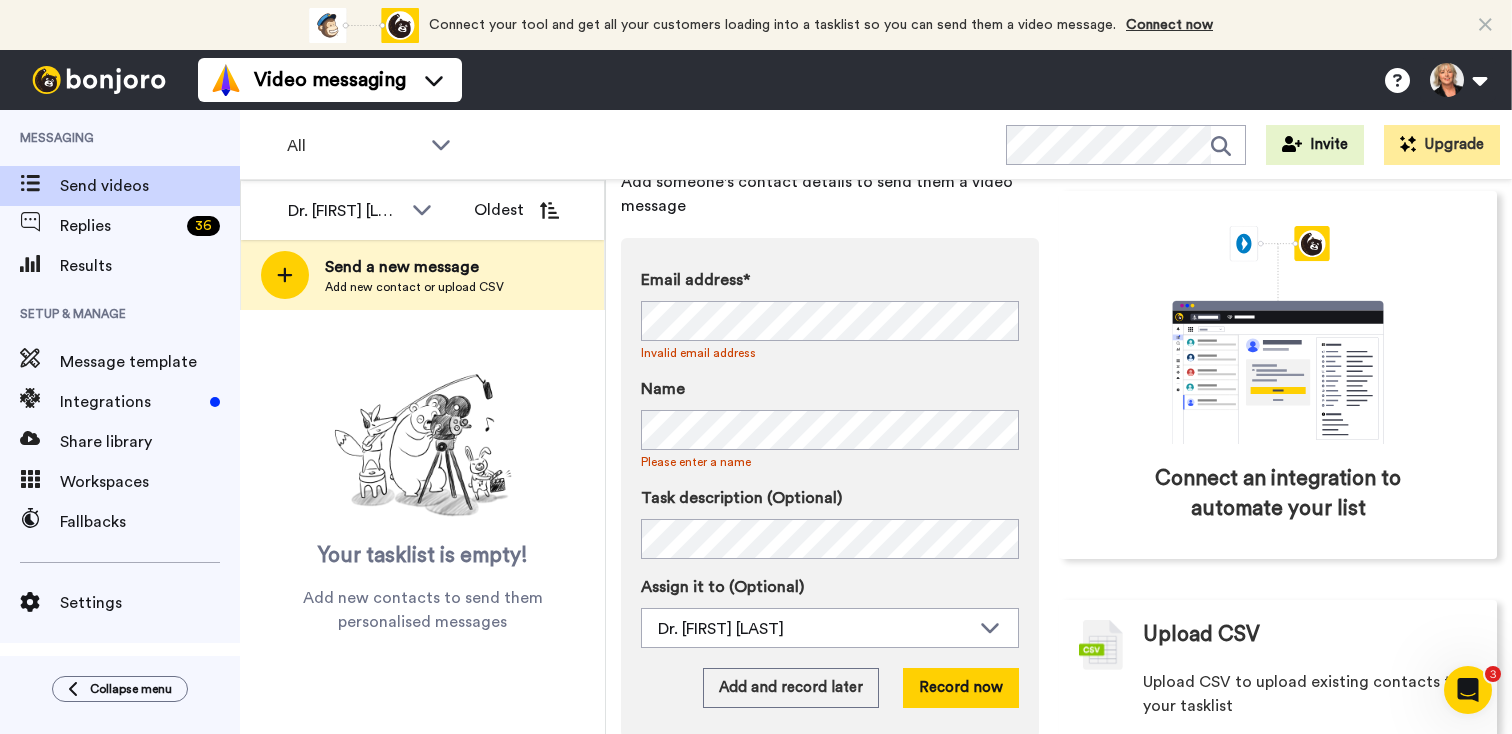 click on "Invalid email address" at bounding box center (830, 353) 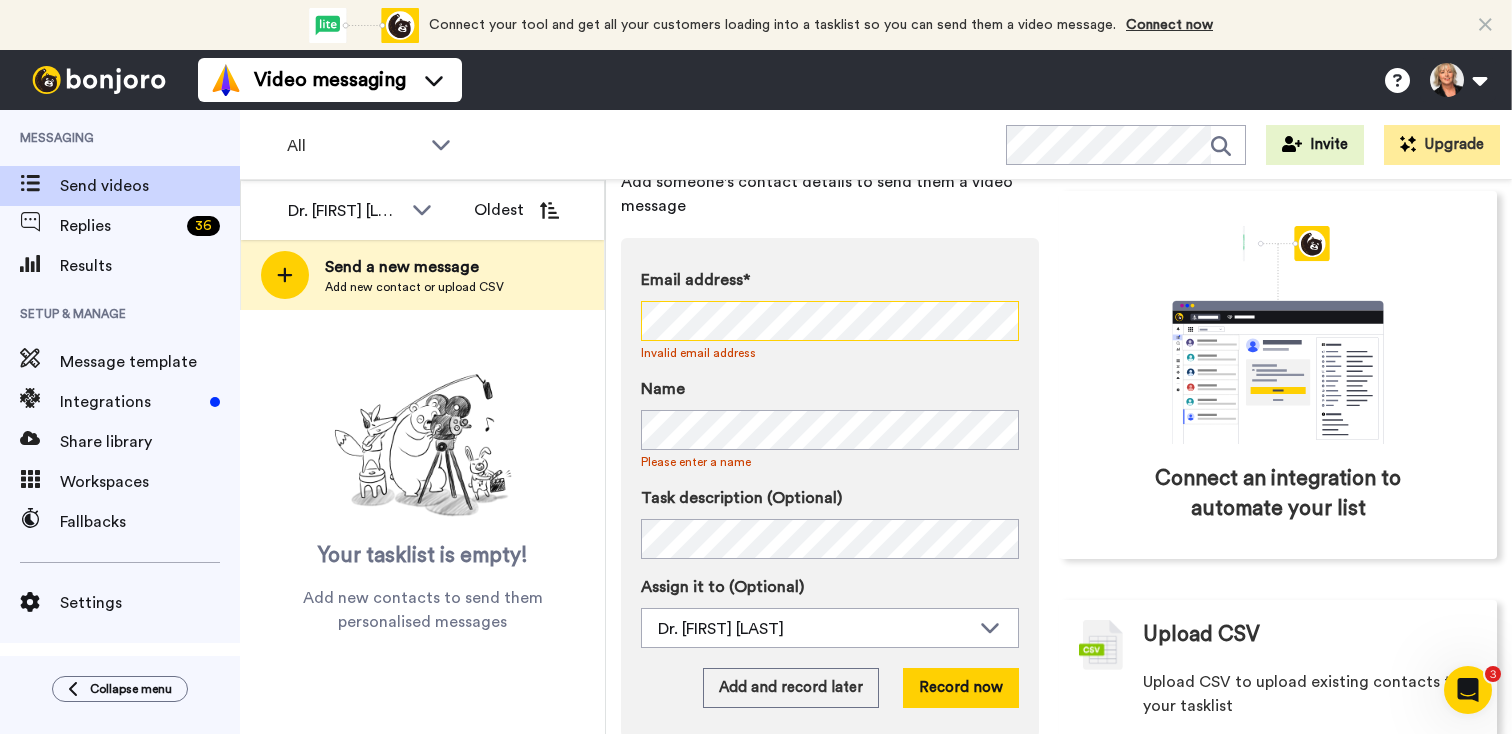 click on "Dr. Cheryl Fraser All members Dr. Cheryl Fraser Oldest Send a new message Add new contact or upload CSV Your tasklist is empty! Add new contacts to send them personalised messages Send a new message Add someone's contact details to send them a video message Email address* No search result for ‘ fhsadowski@comcast.net ’ Invalid email address Name Please enter a name Task description (Optional) Assign it to (Optional) Dr. Cheryl Fraser Dr. Cheryl Fraser Add and record later Record now Populate your tasklist Connect an integration to automate your list Upload CSV Upload CSV to upload existing contacts to your tasklist" at bounding box center [876, 457] 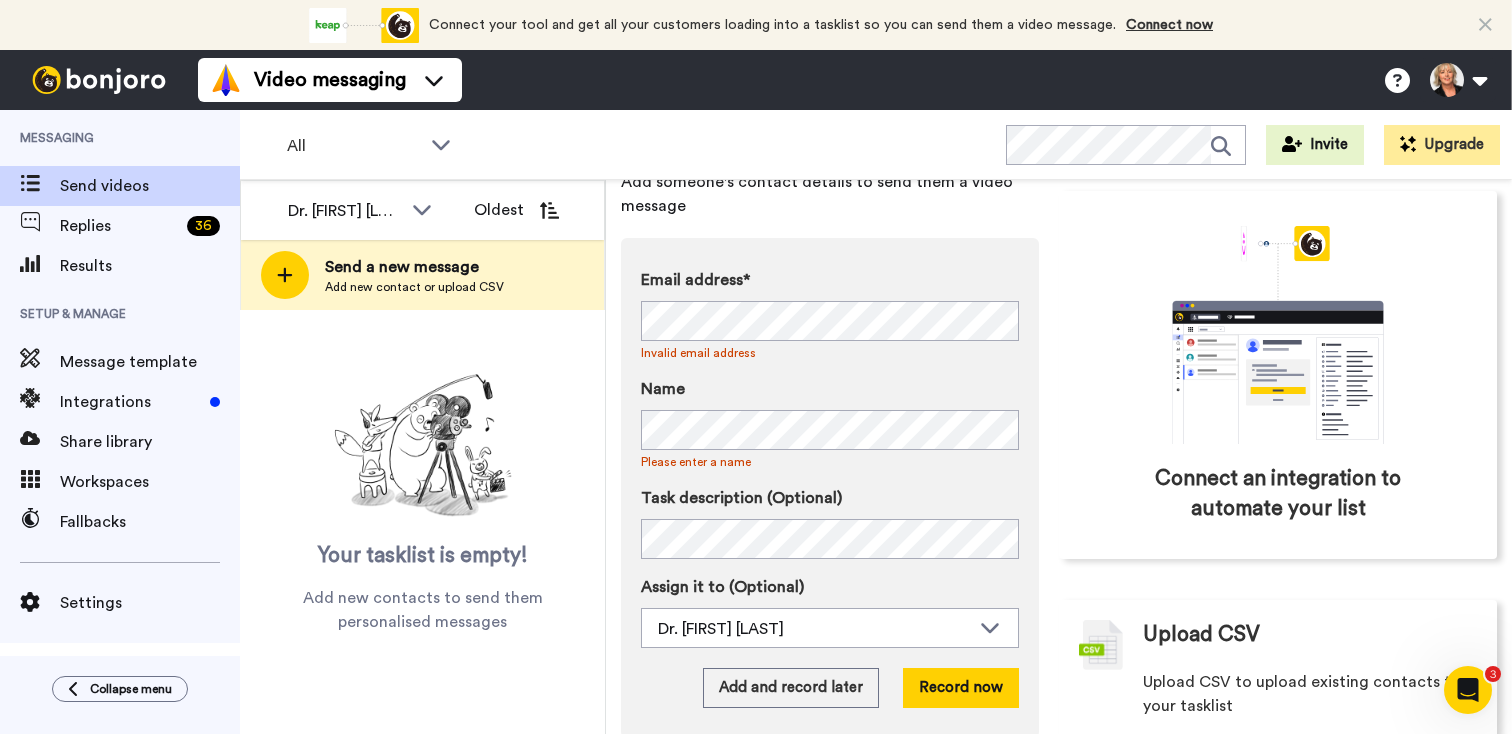 click on "Email address* No search result for ‘ fhsadowski@comcast.net ’ Invalid email address Name Please enter a name" at bounding box center [830, 369] 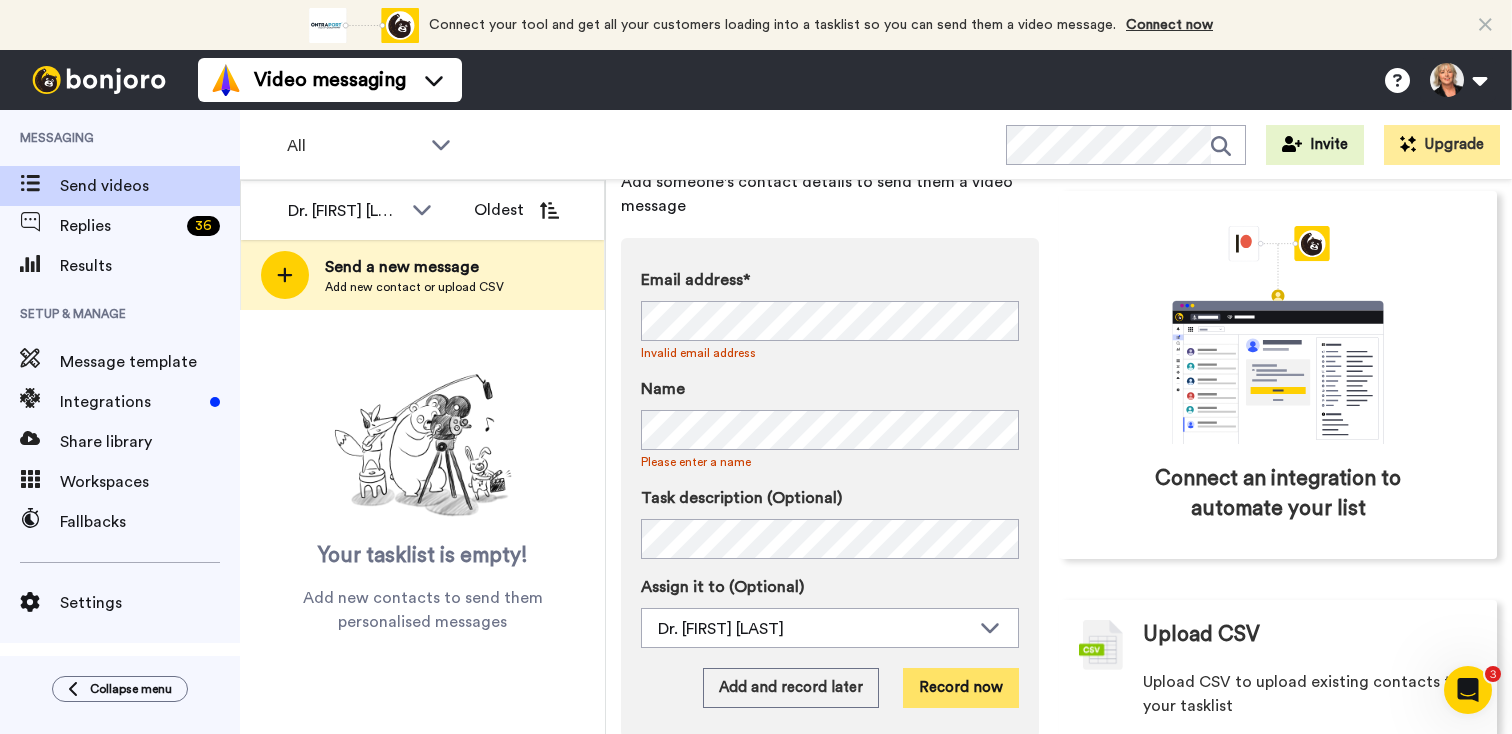 click on "Record now" at bounding box center [961, 688] 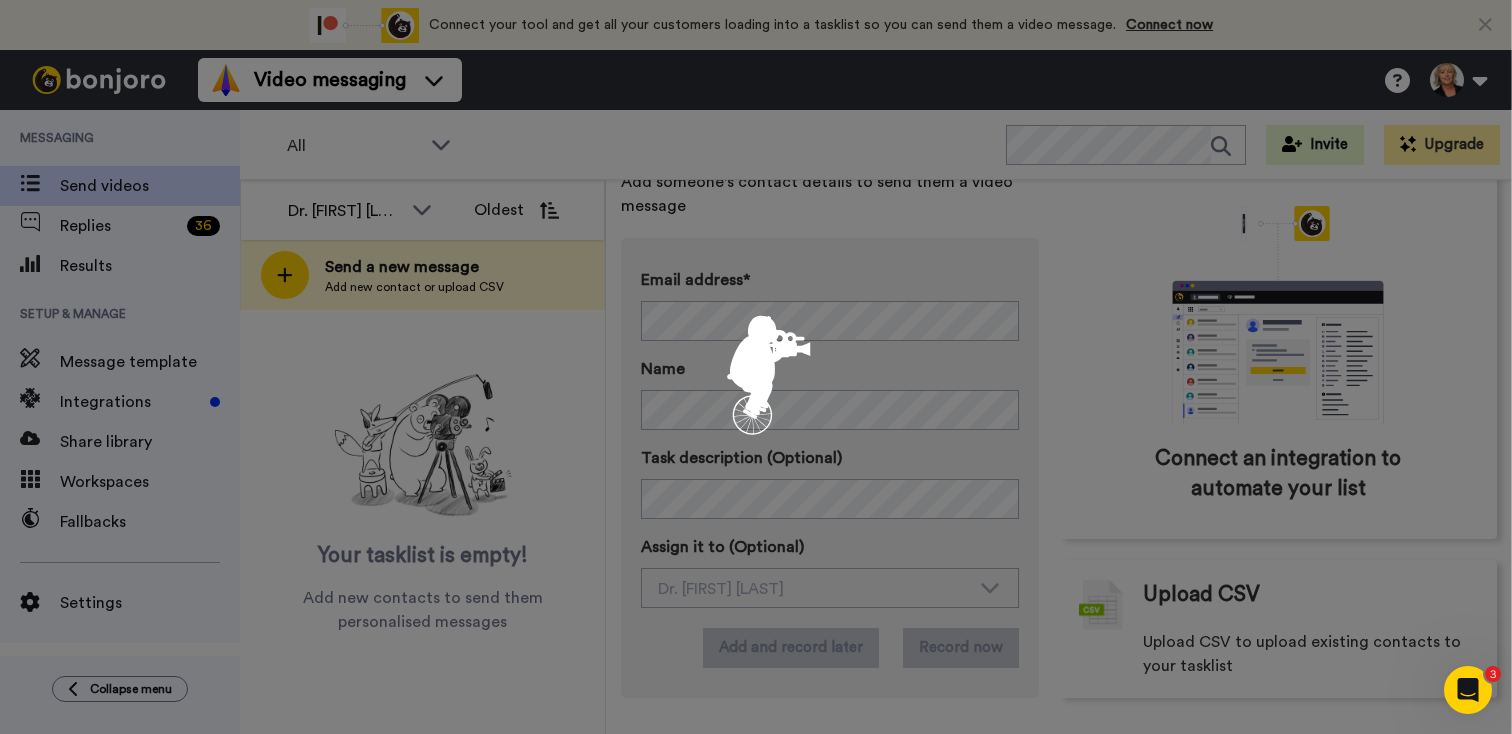 scroll, scrollTop: 0, scrollLeft: 0, axis: both 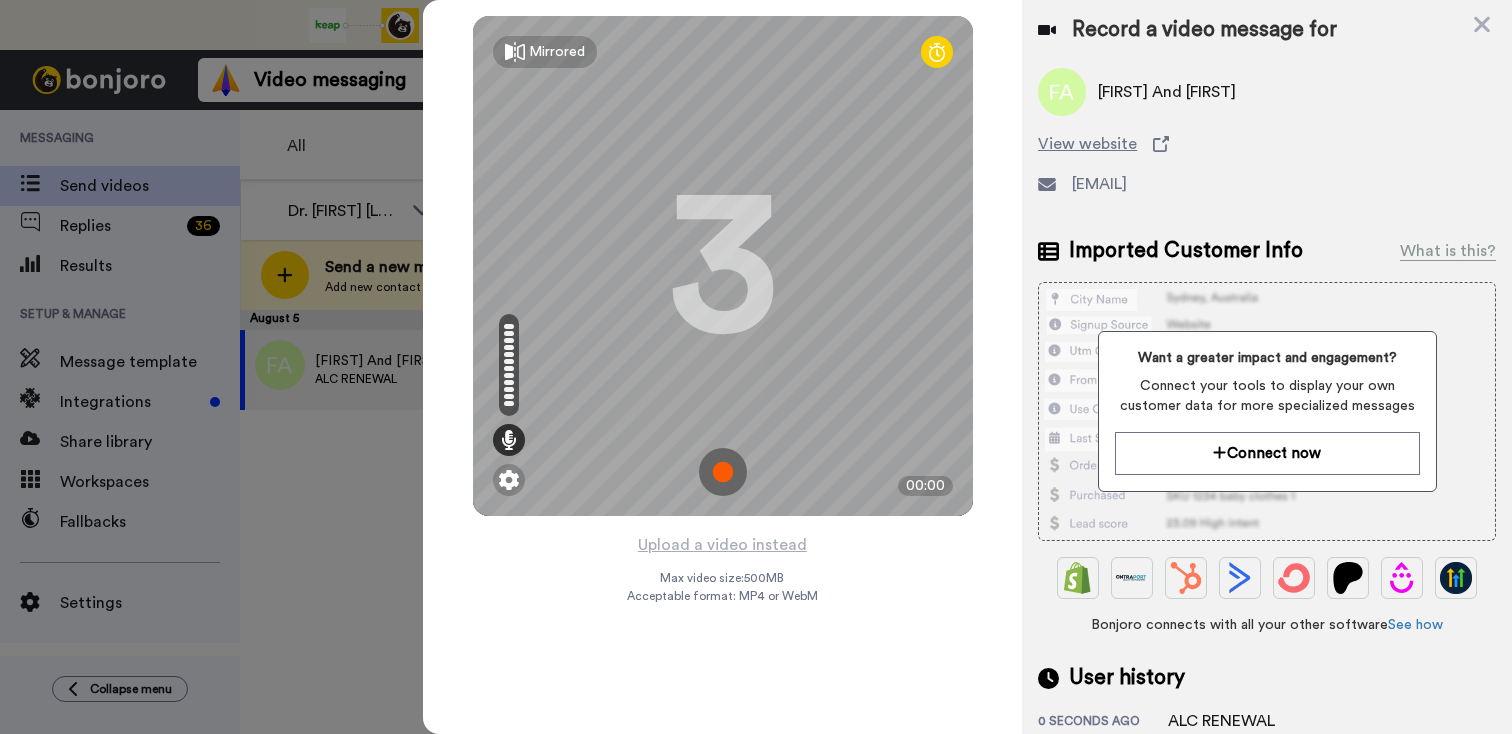 click at bounding box center [723, 472] 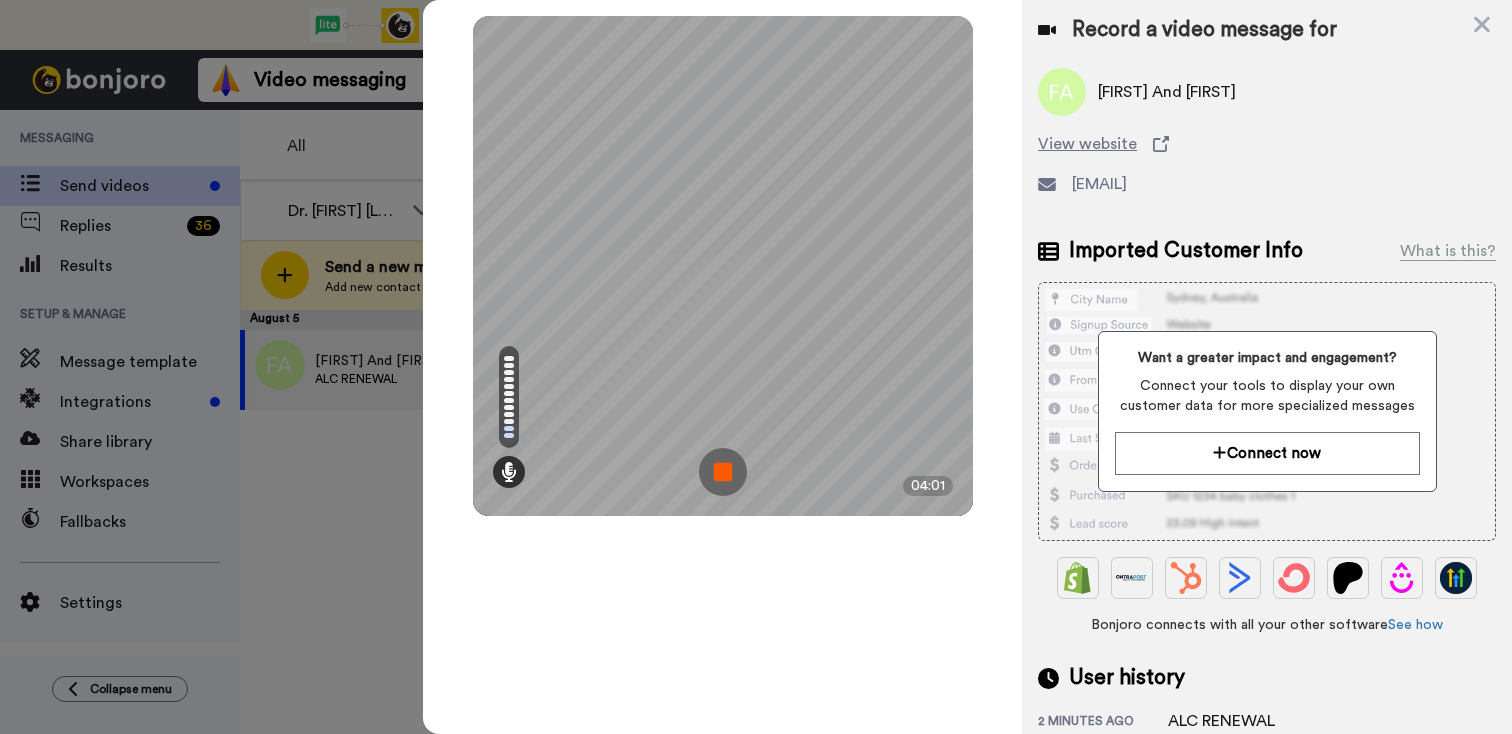 click at bounding box center [723, 472] 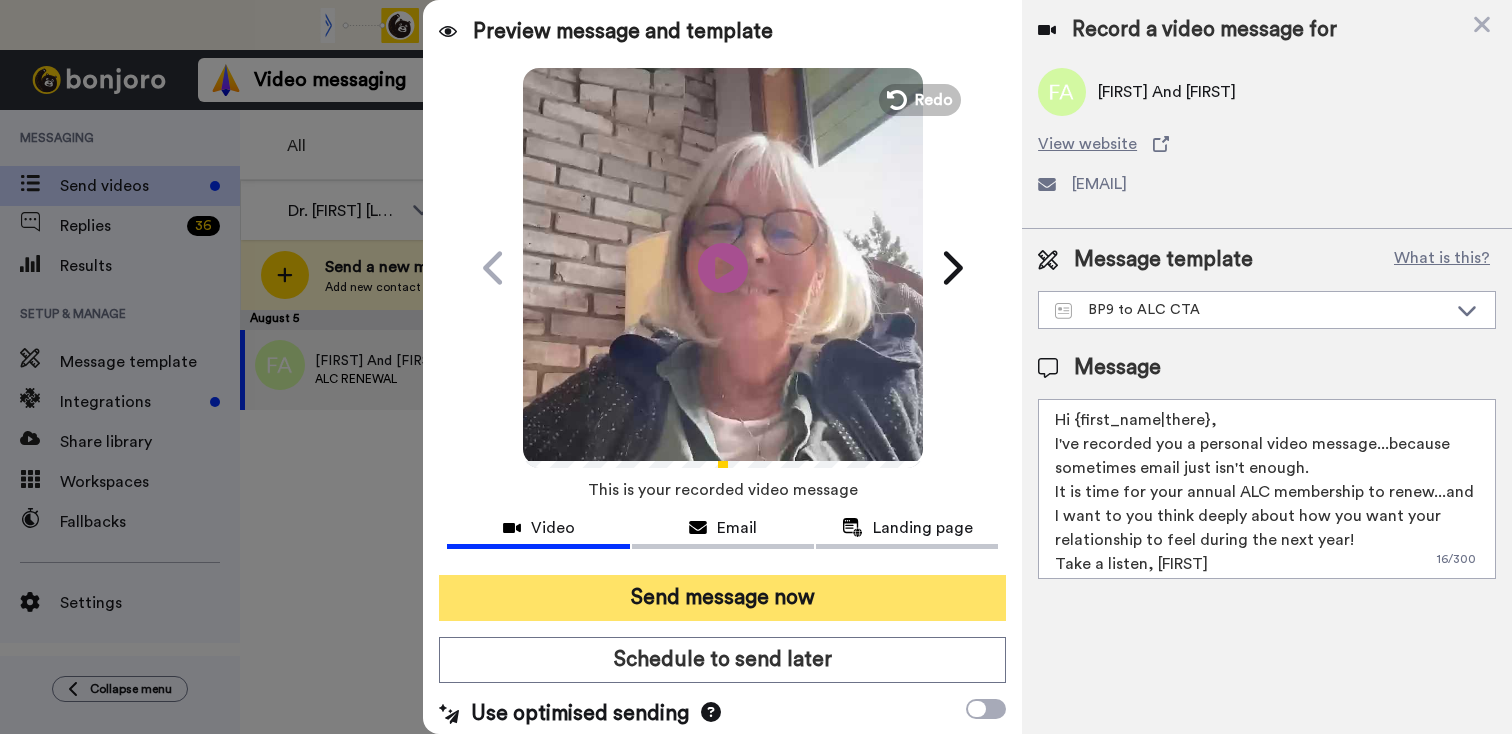 click on "Send message now" at bounding box center (722, 598) 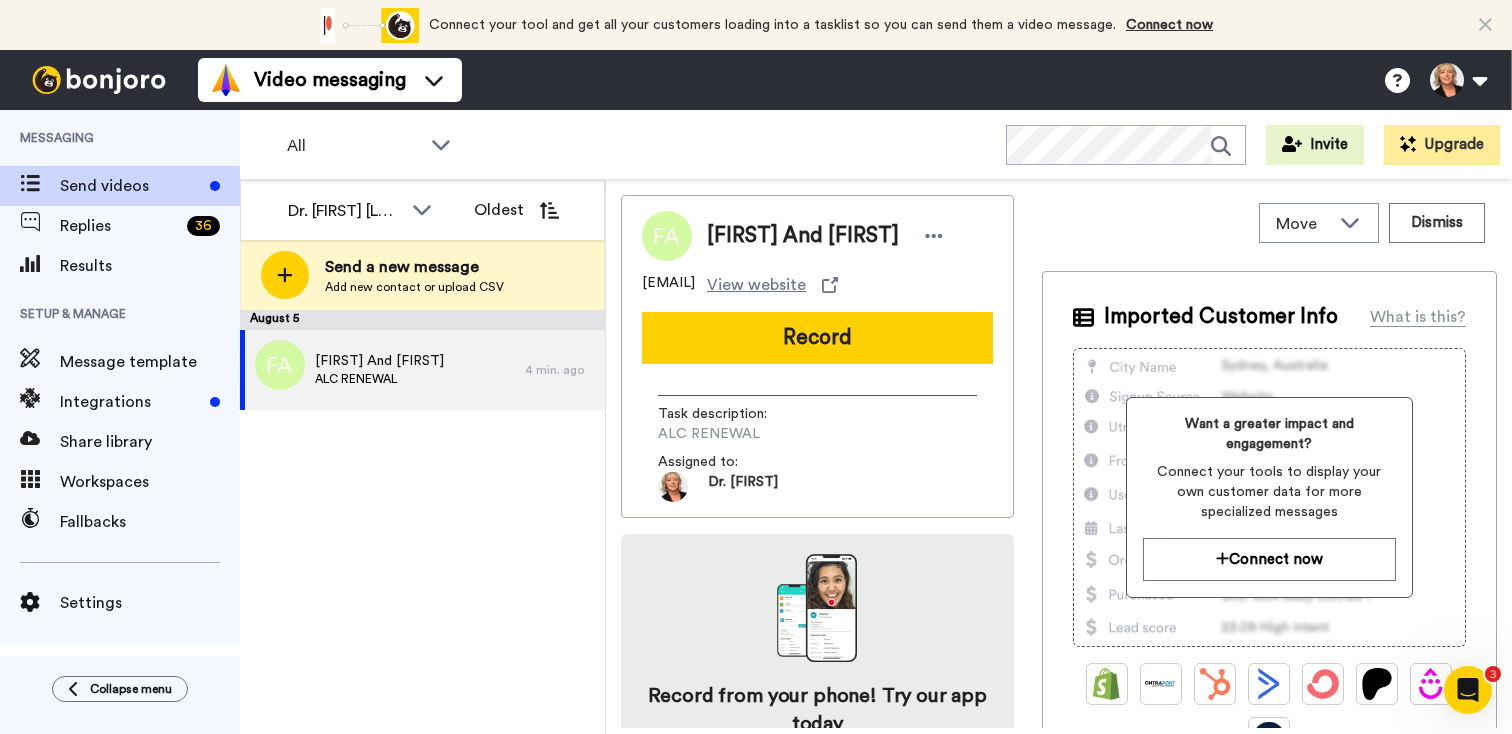 scroll, scrollTop: 0, scrollLeft: 0, axis: both 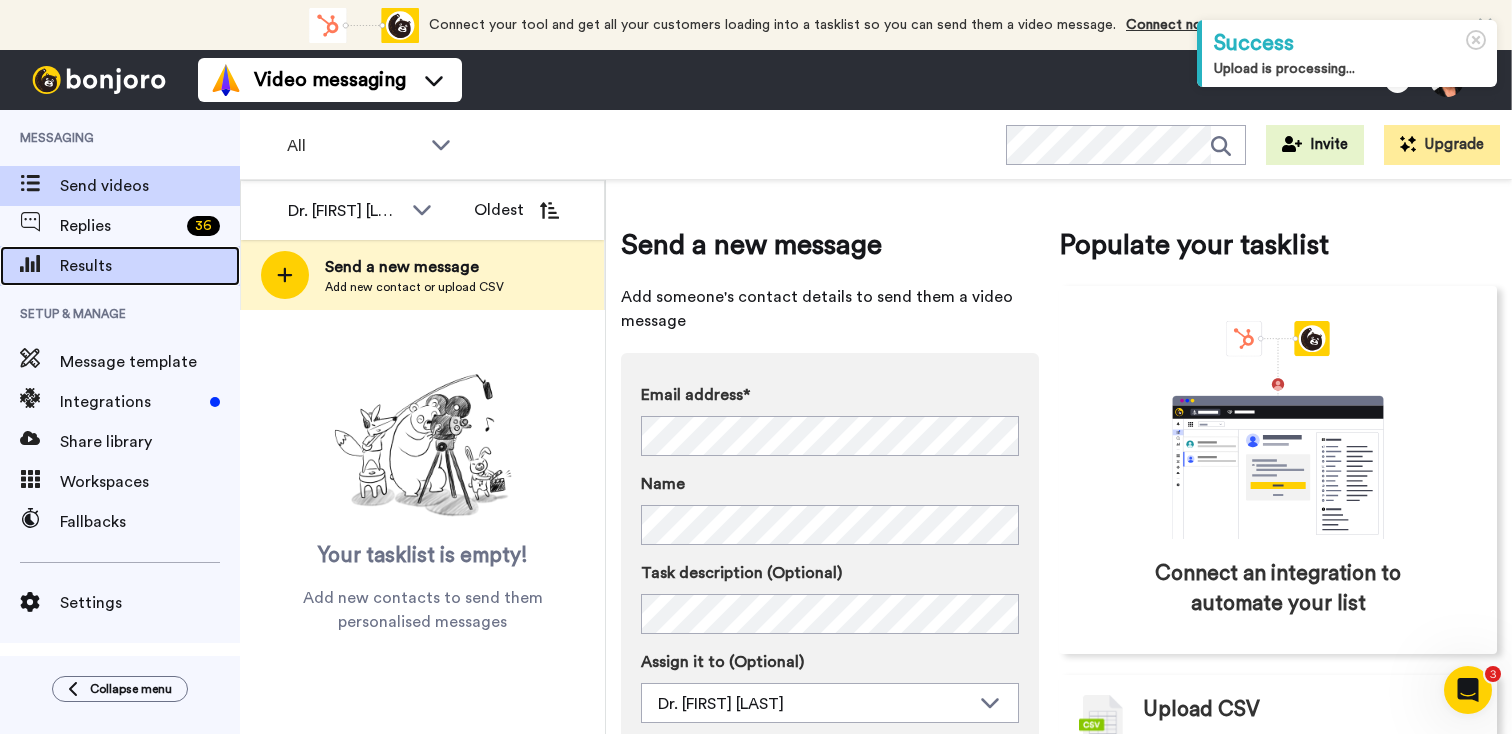 click on "Results" at bounding box center (150, 266) 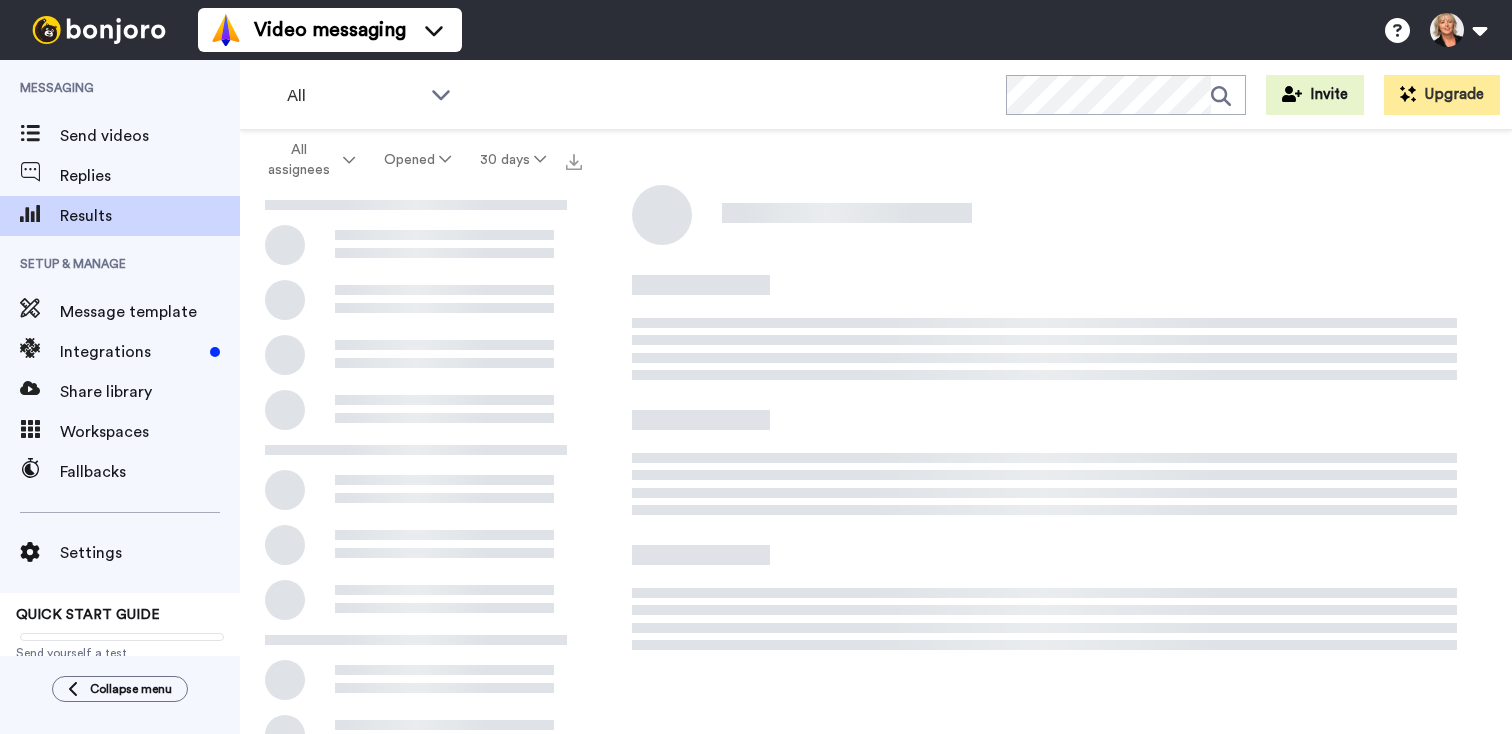 scroll, scrollTop: 0, scrollLeft: 0, axis: both 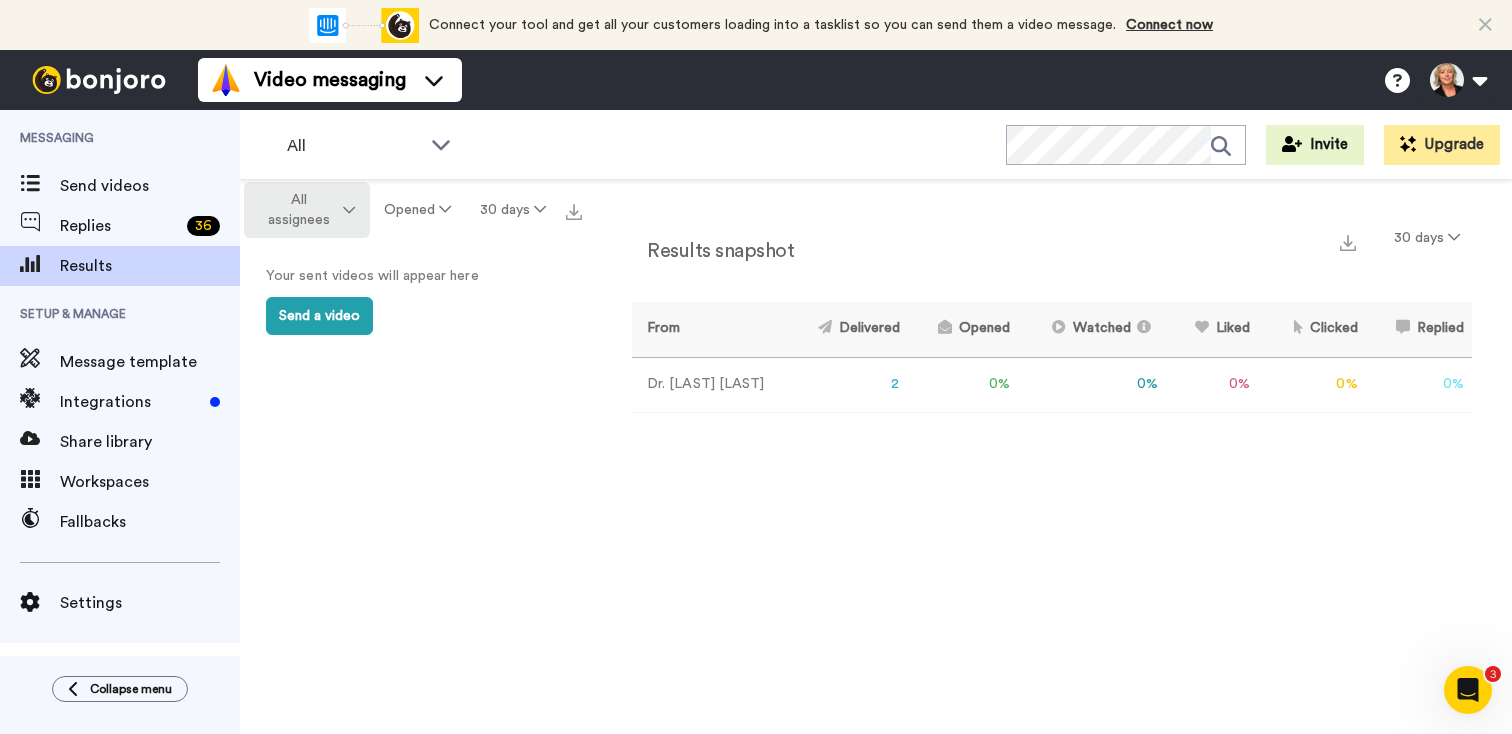 click at bounding box center (349, 210) 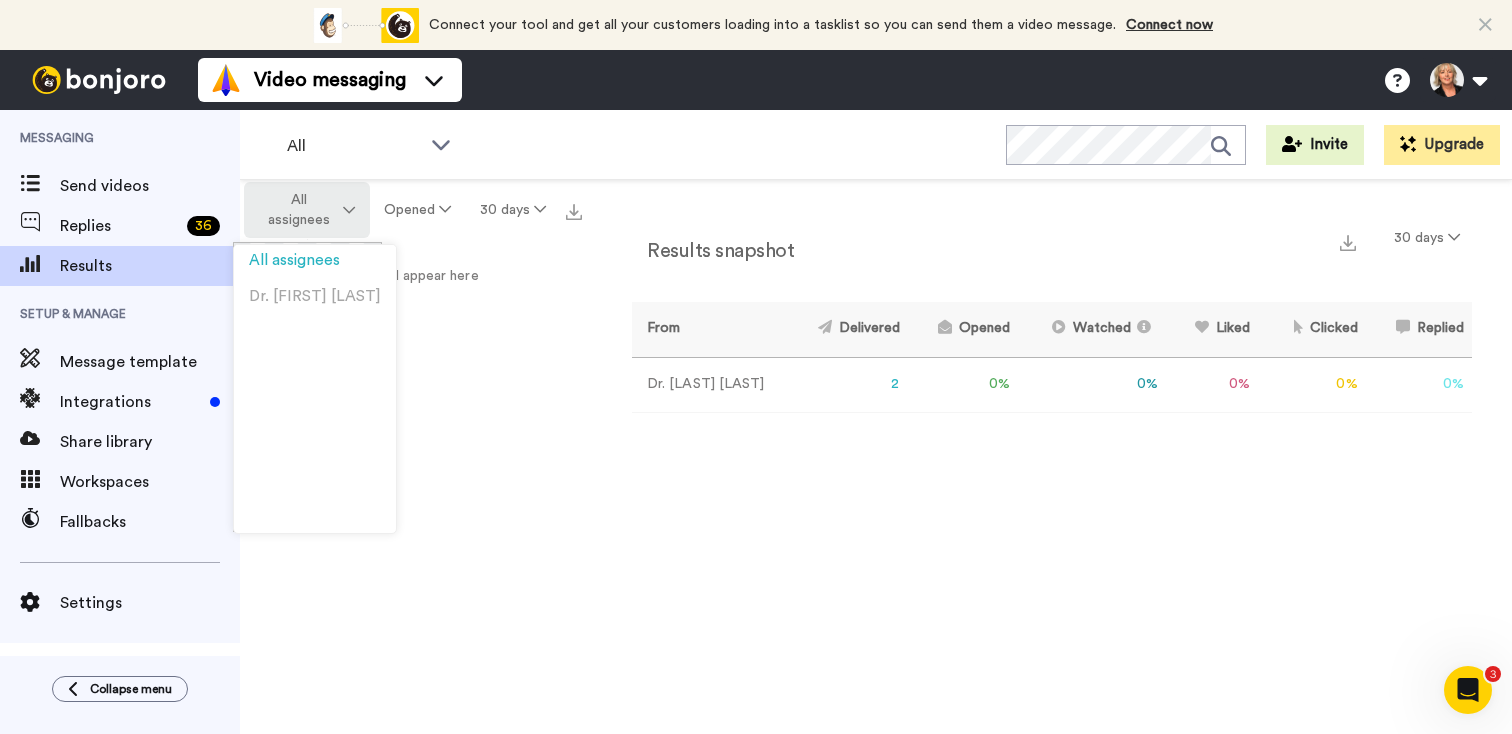 click at bounding box center (349, 210) 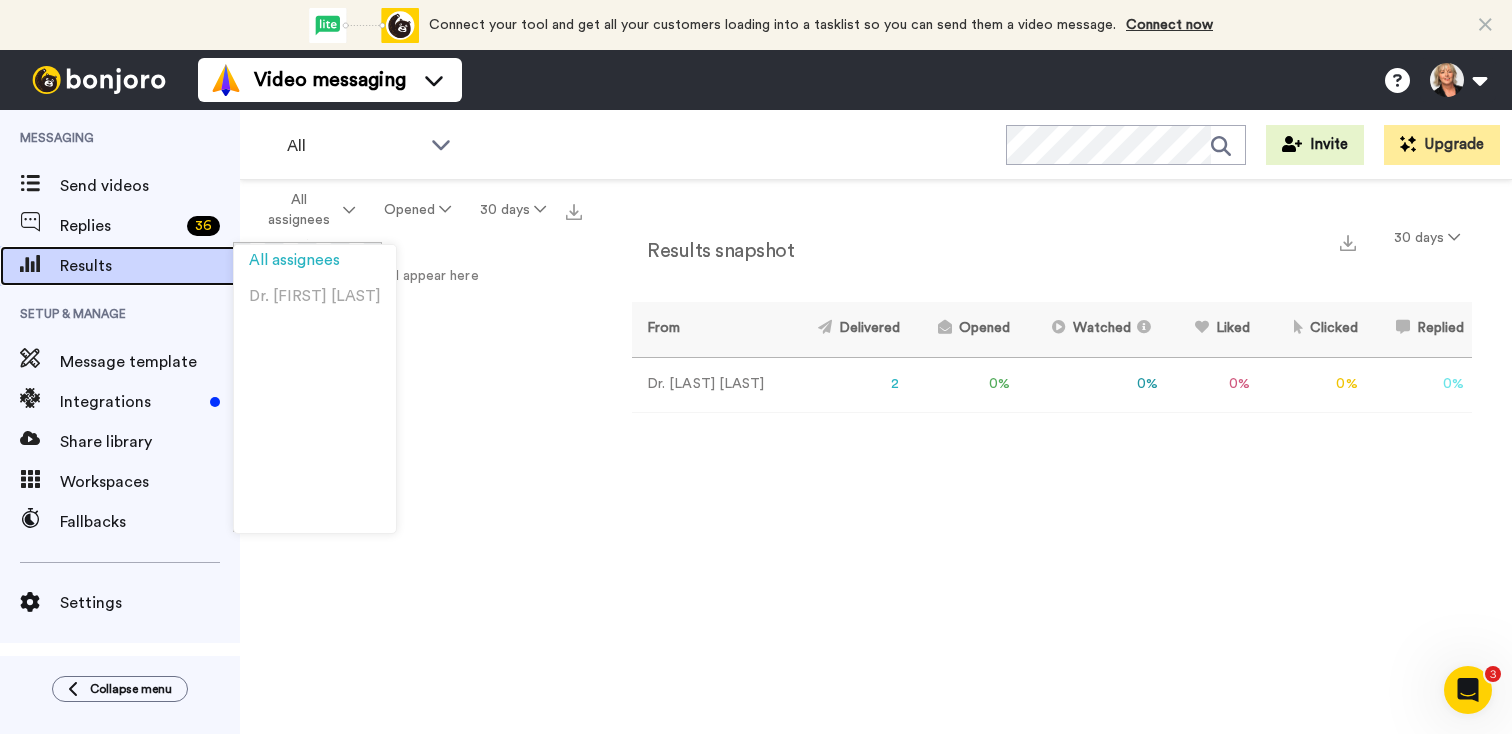 click on "Results" at bounding box center [150, 266] 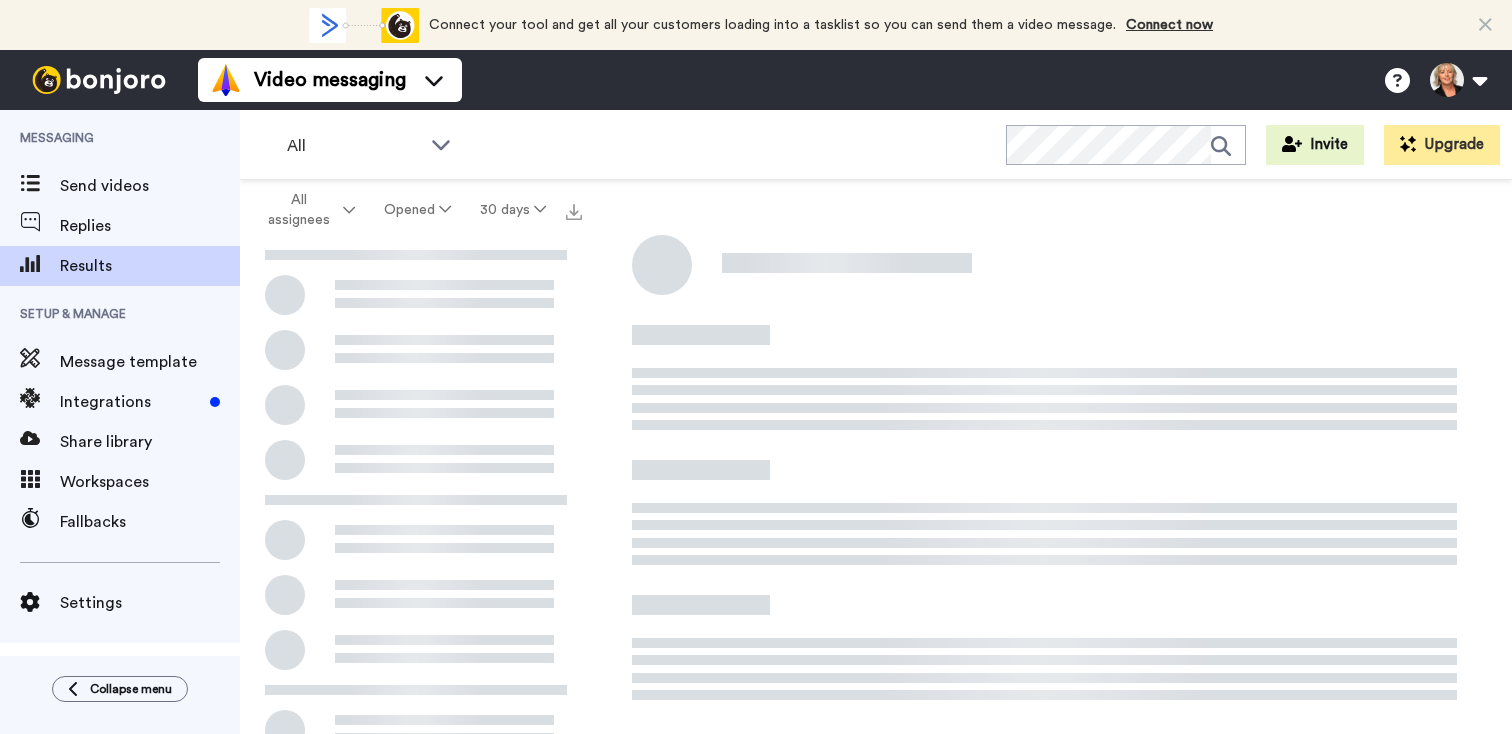 scroll, scrollTop: 0, scrollLeft: 0, axis: both 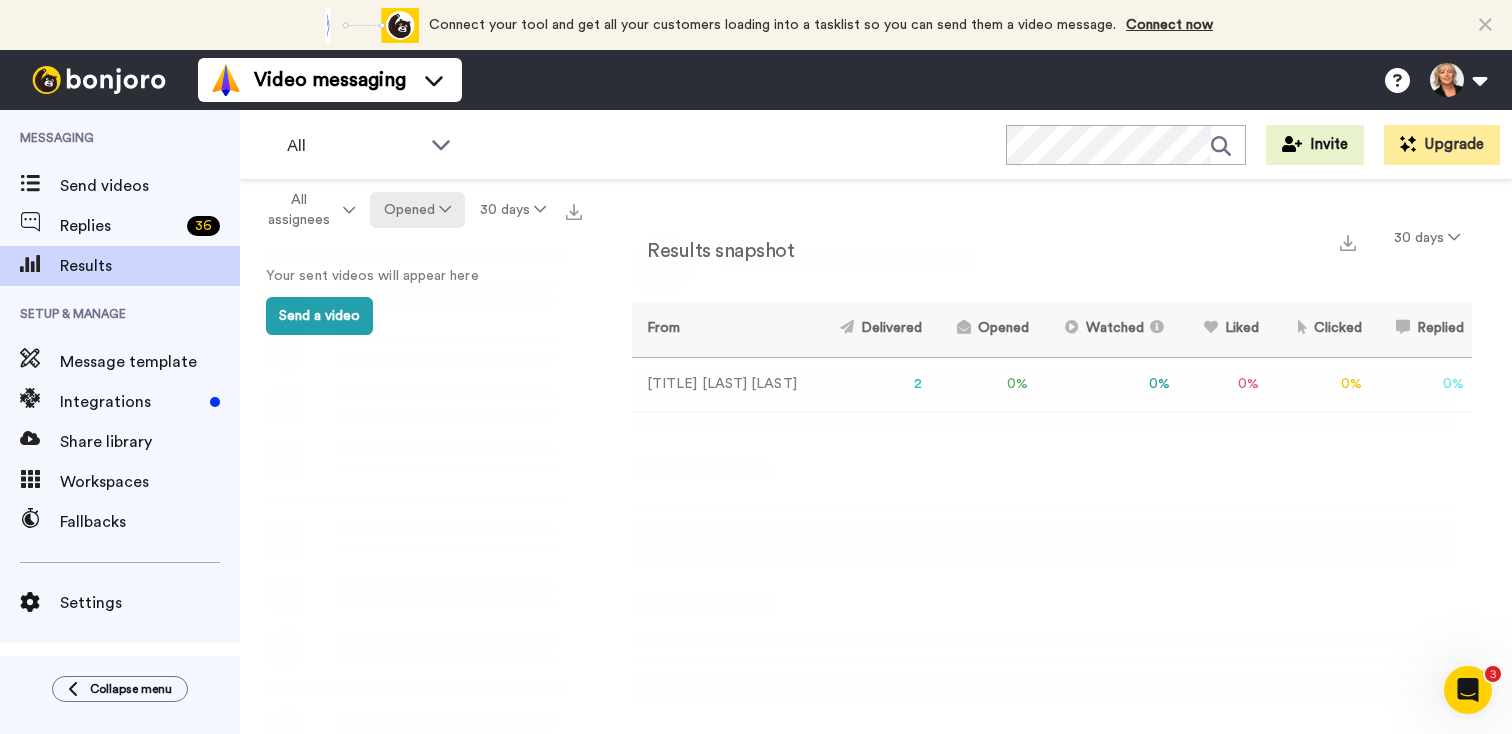 click at bounding box center [445, 209] 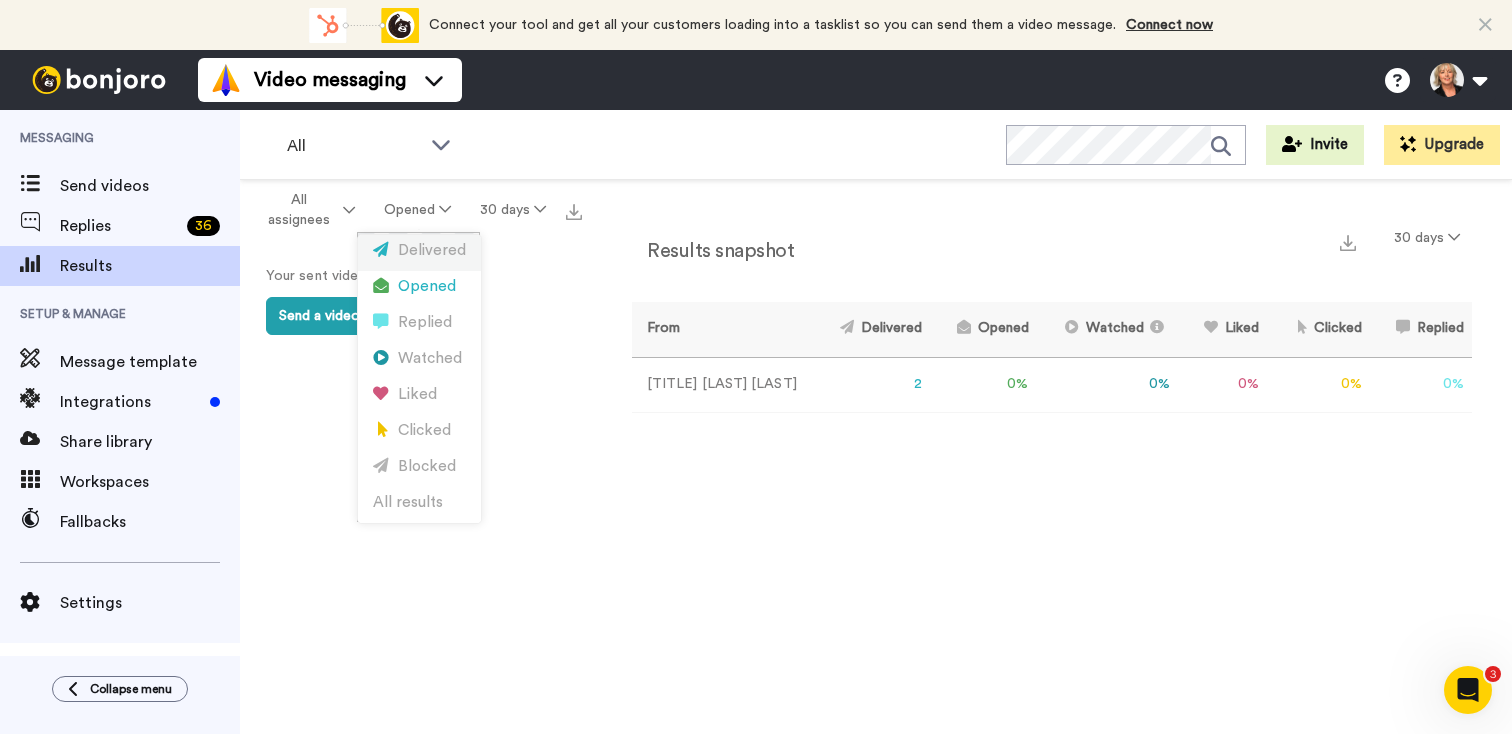 click on "Delivered" at bounding box center [419, 251] 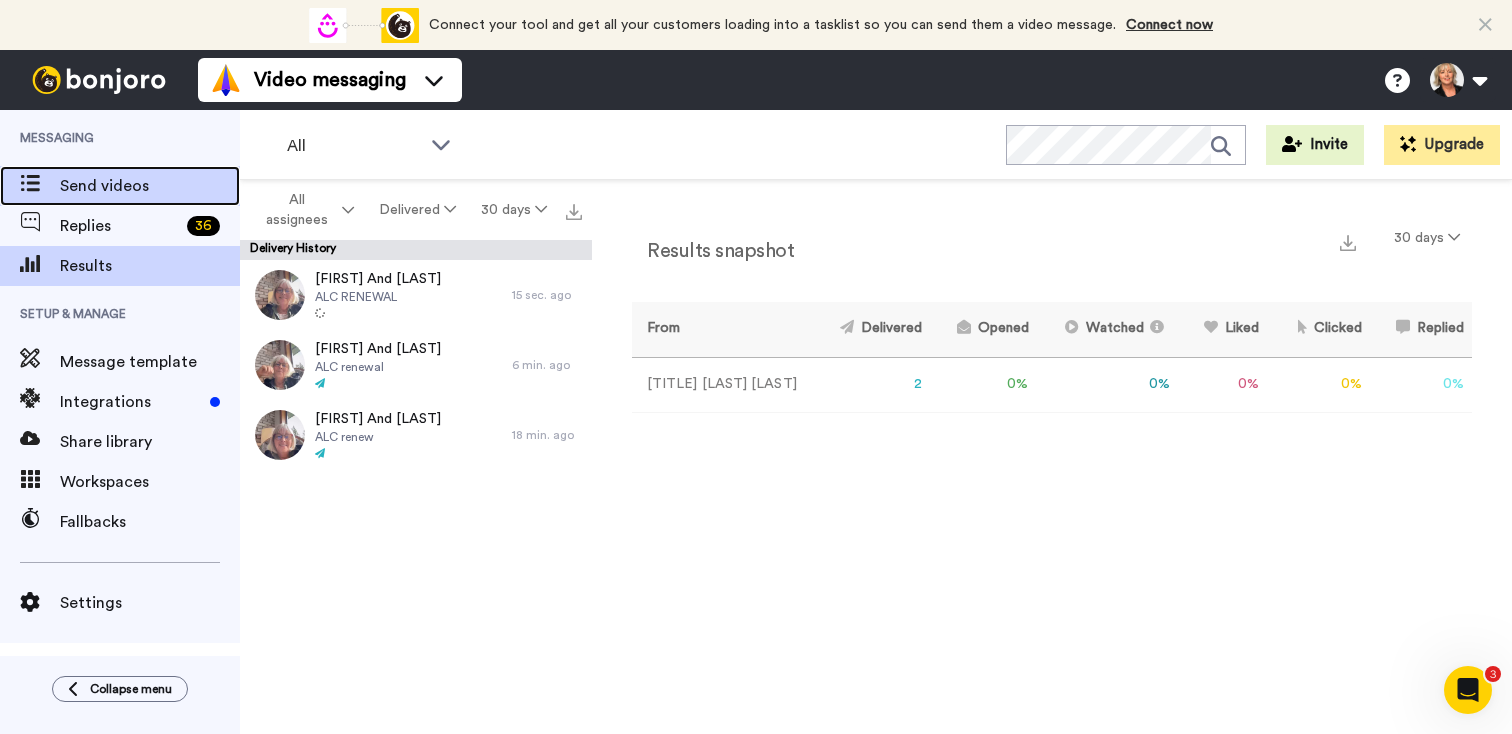 click on "Send videos" at bounding box center [150, 186] 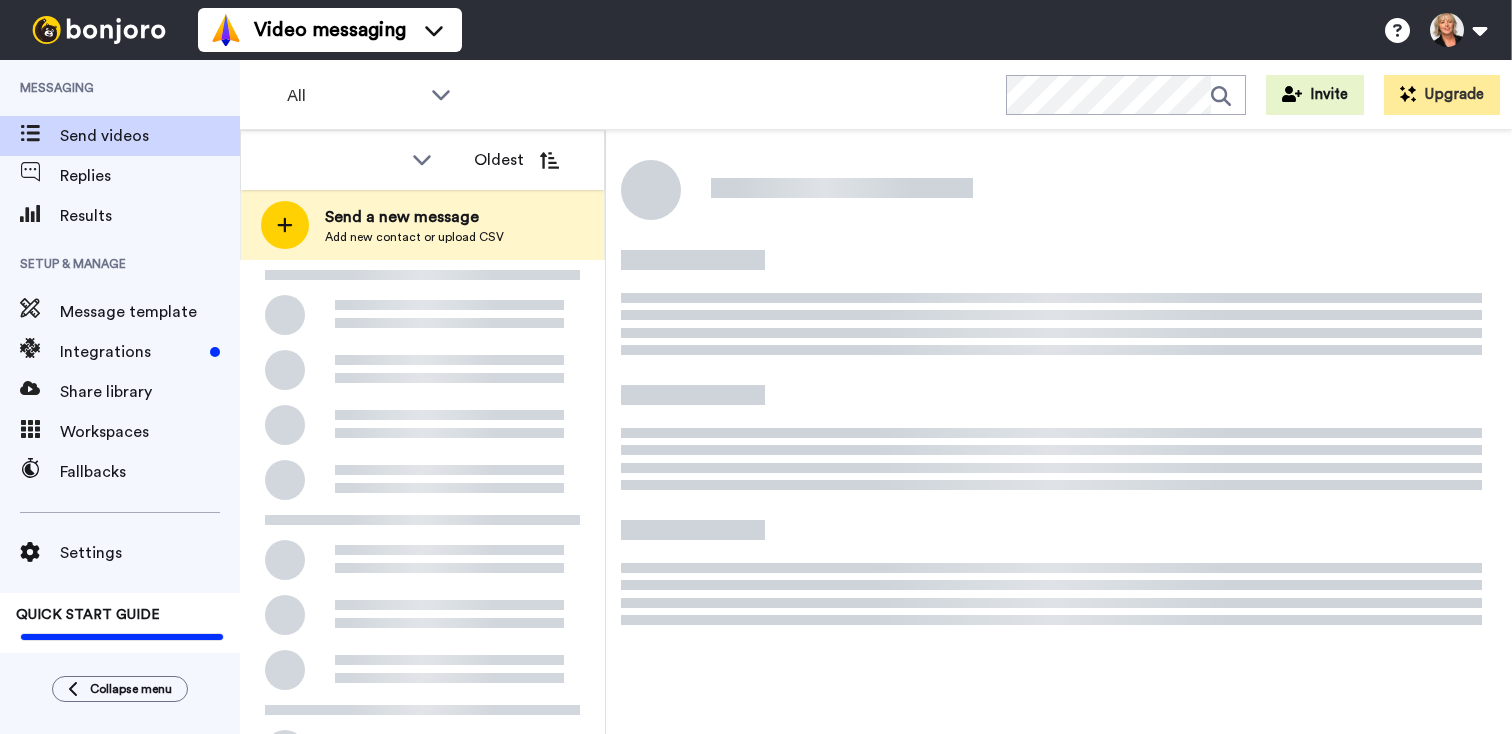 scroll, scrollTop: 0, scrollLeft: 0, axis: both 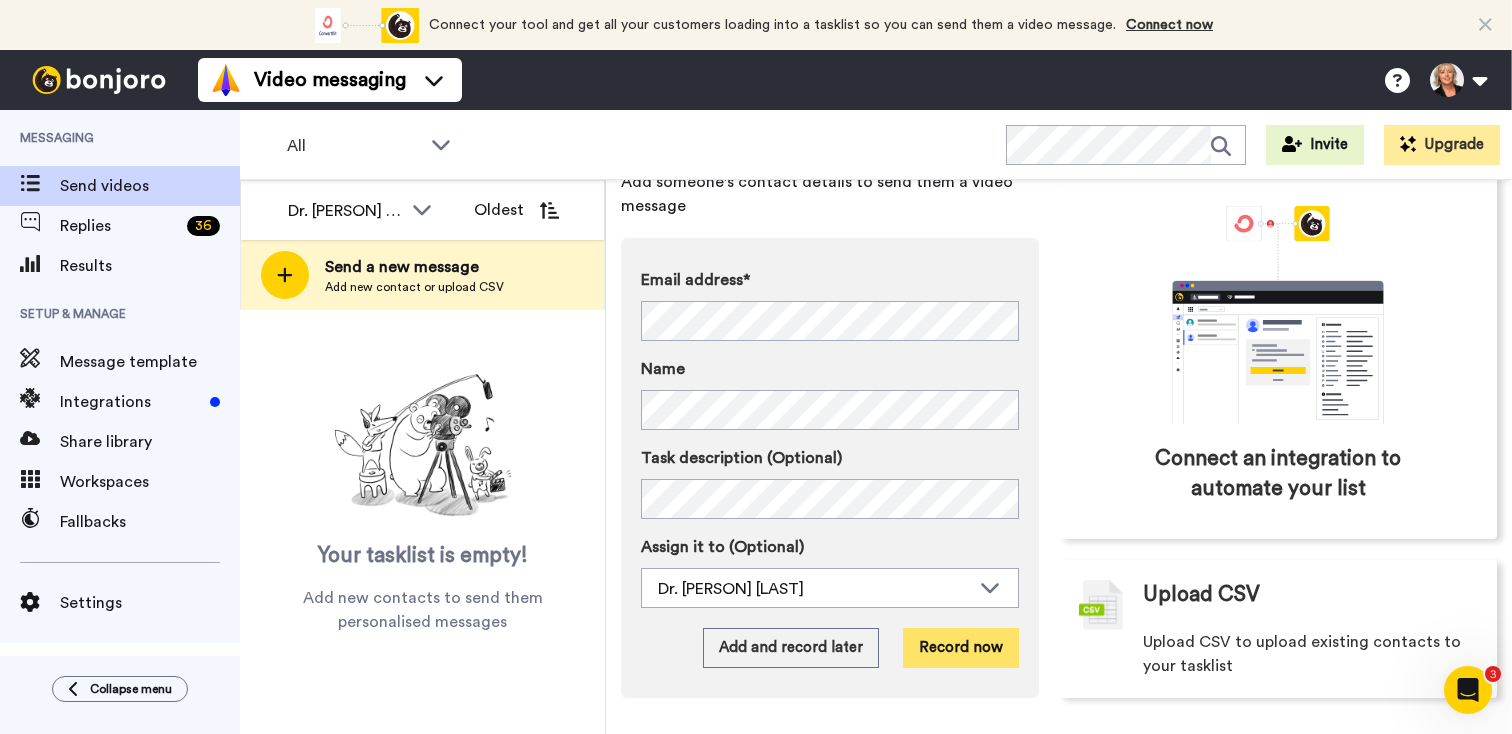 click on "Record now" at bounding box center [961, 648] 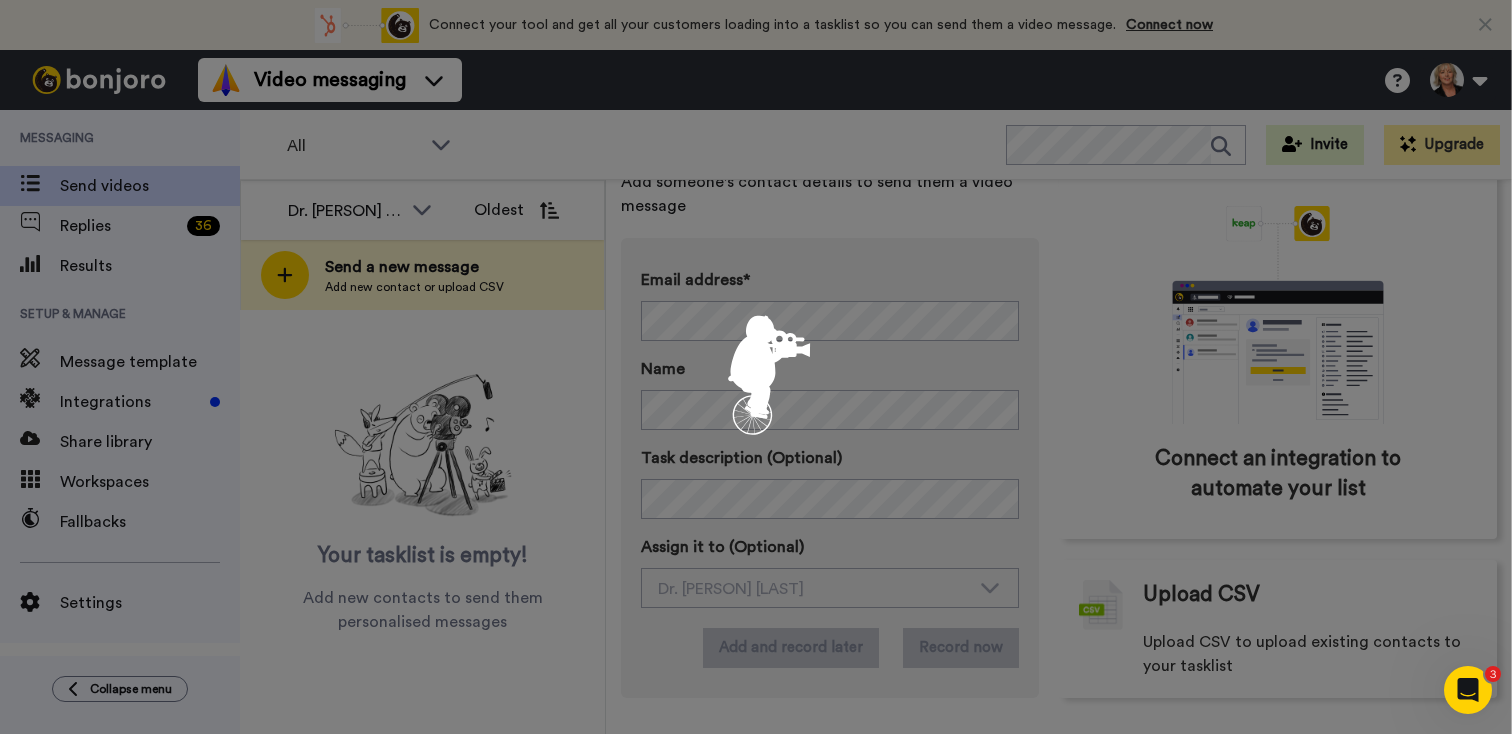 scroll, scrollTop: 0, scrollLeft: 0, axis: both 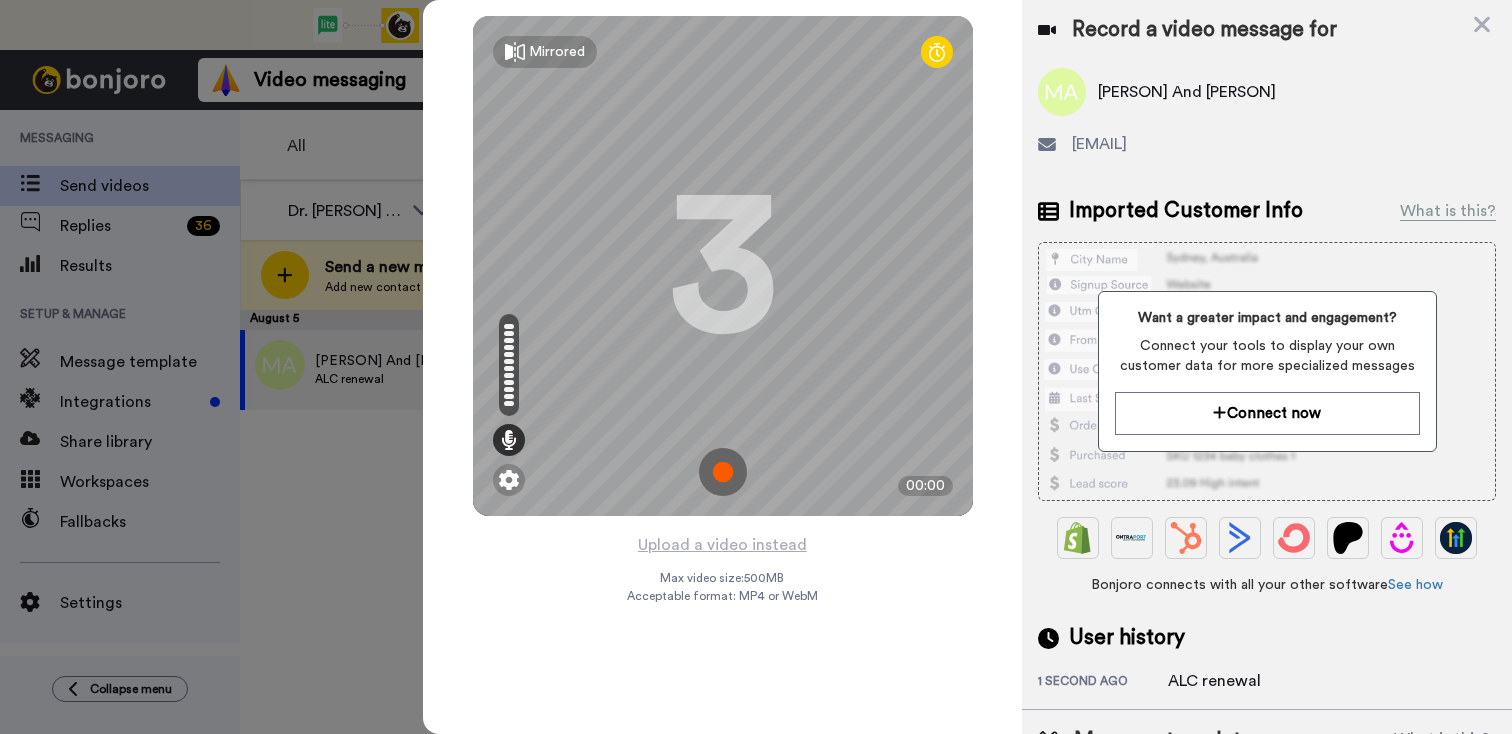 click at bounding box center [723, 472] 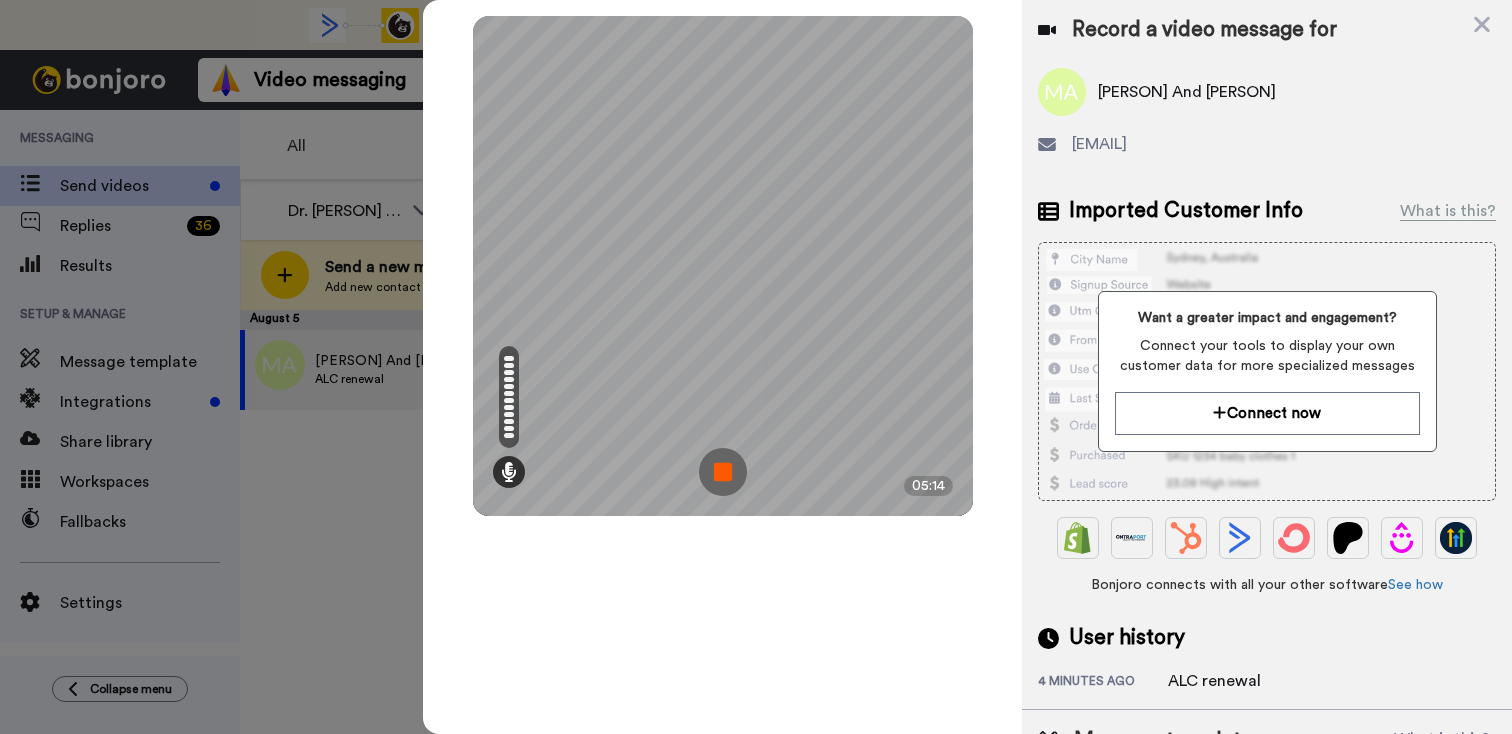 click at bounding box center (723, 472) 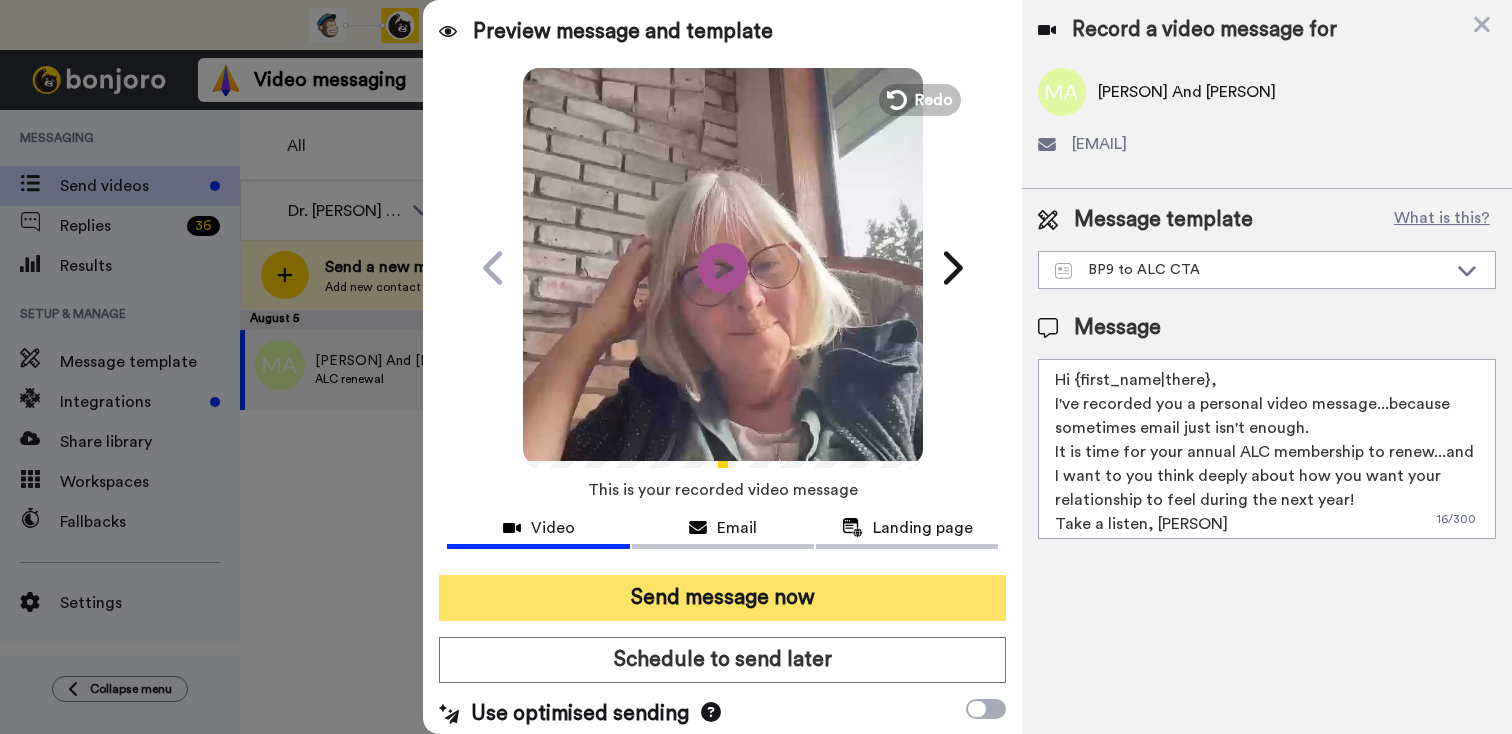 click on "Send message now" at bounding box center (722, 598) 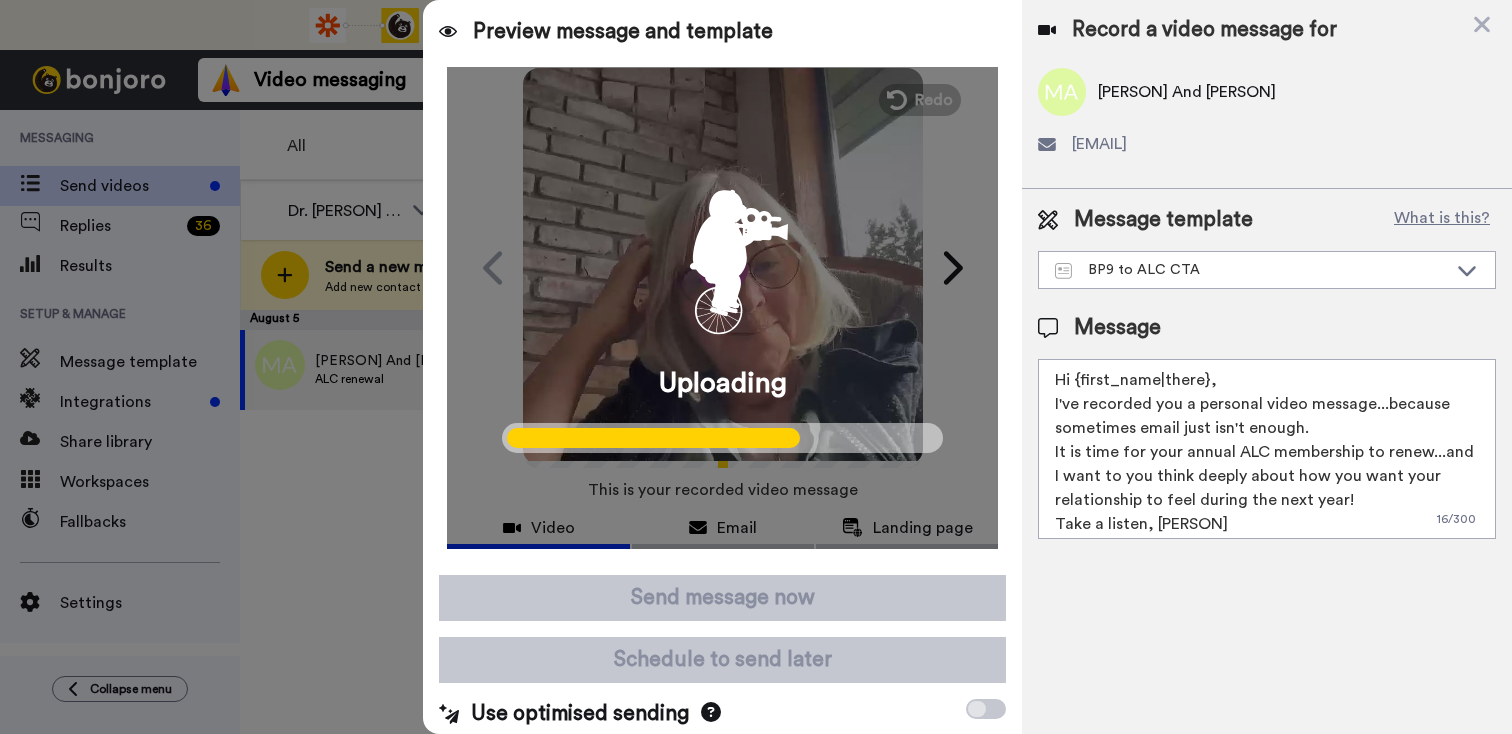 click at bounding box center (756, 367) 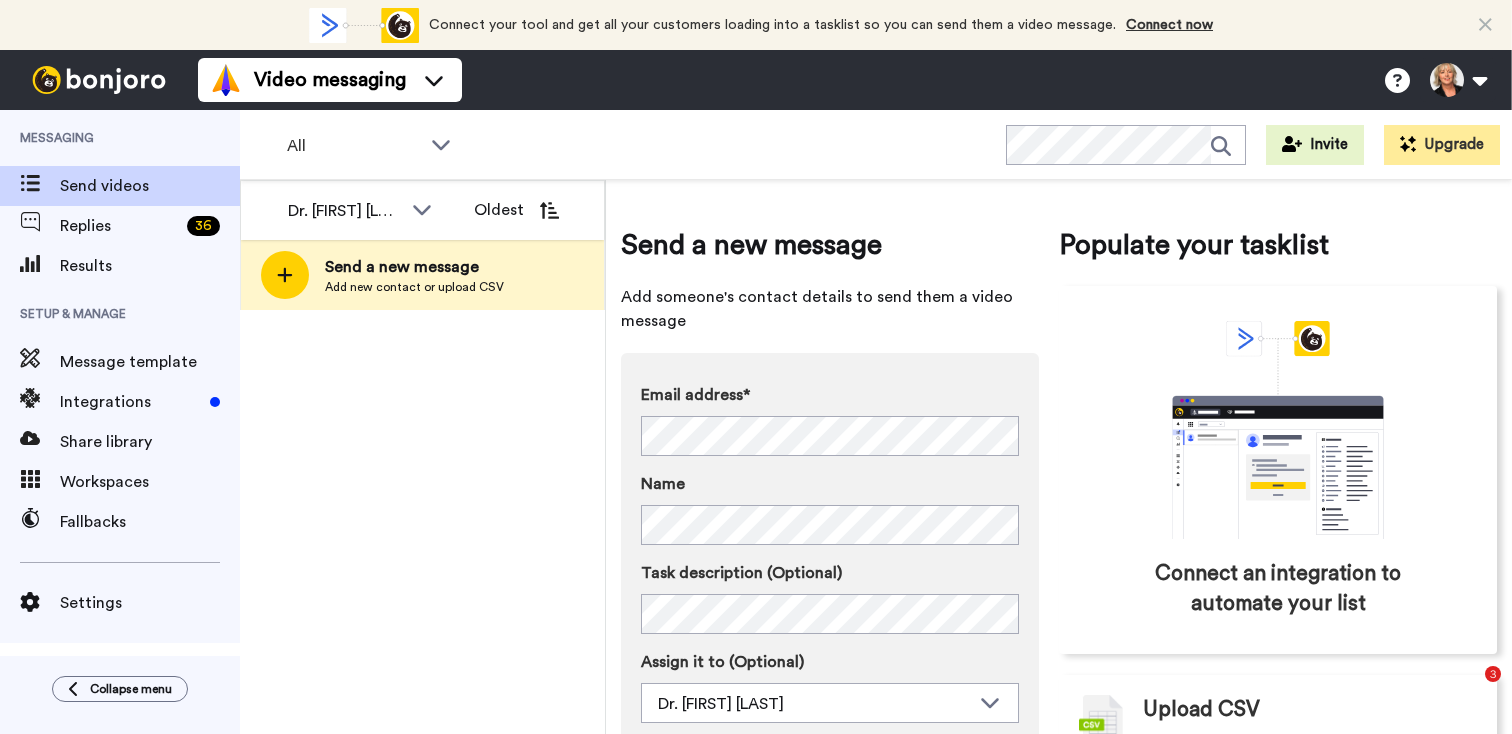 scroll, scrollTop: 0, scrollLeft: 0, axis: both 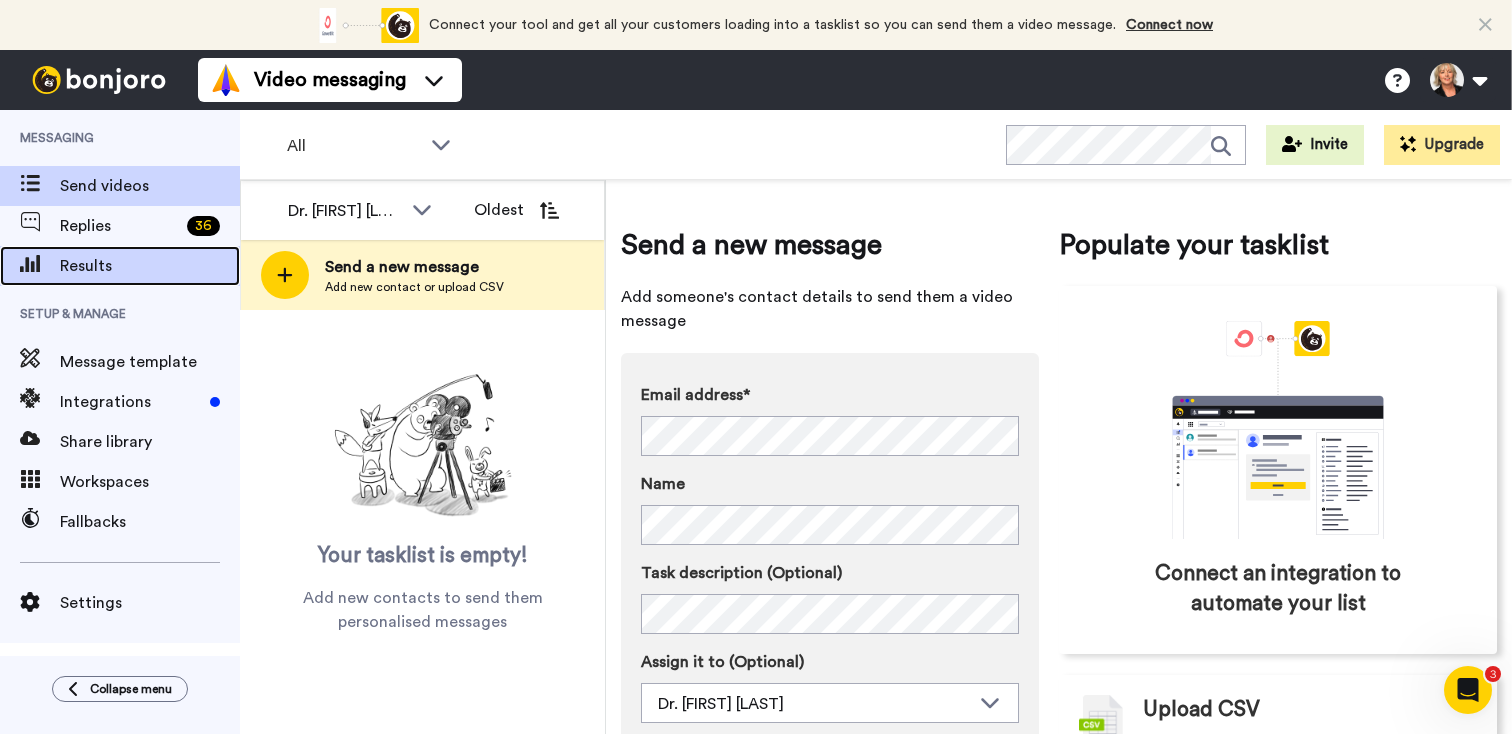 click on "Results" at bounding box center [150, 266] 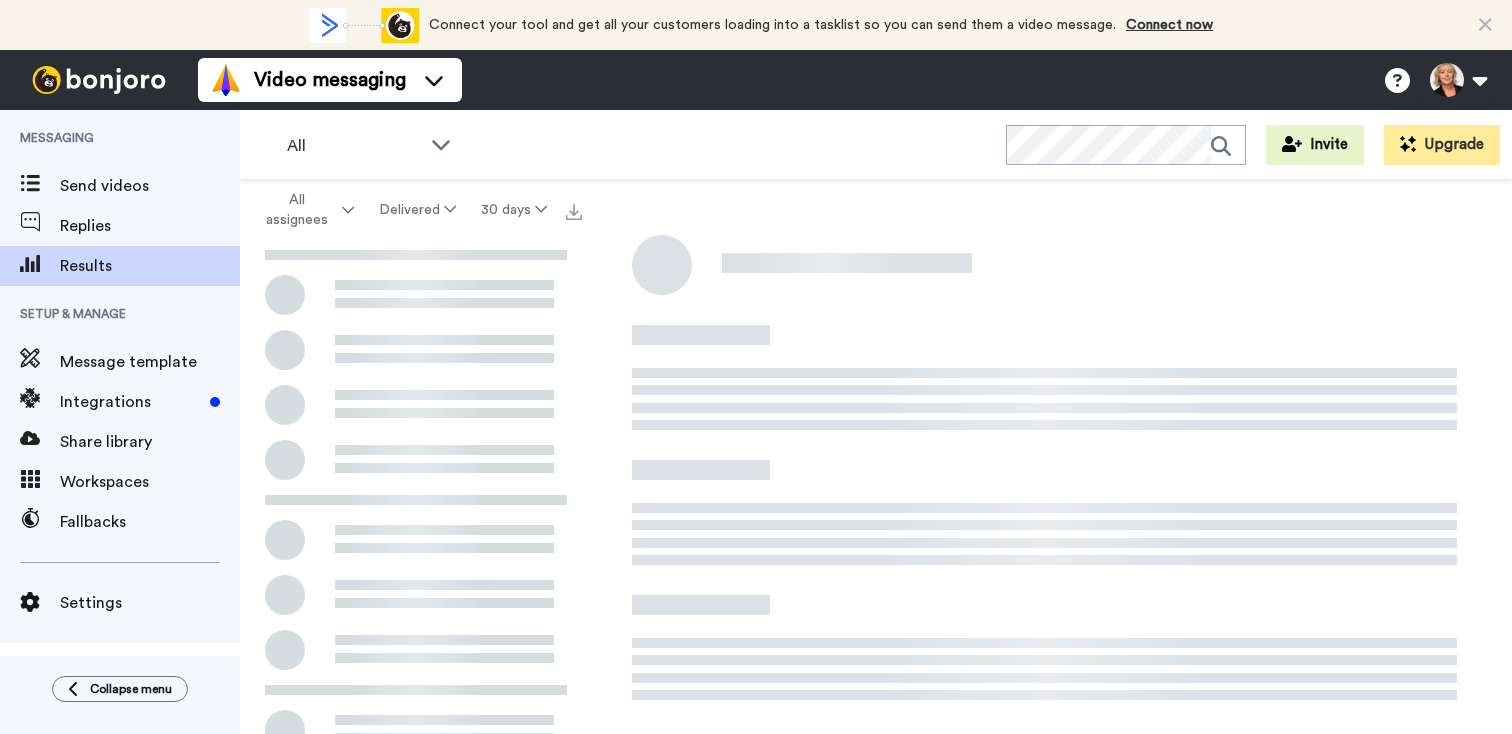 scroll, scrollTop: 0, scrollLeft: 0, axis: both 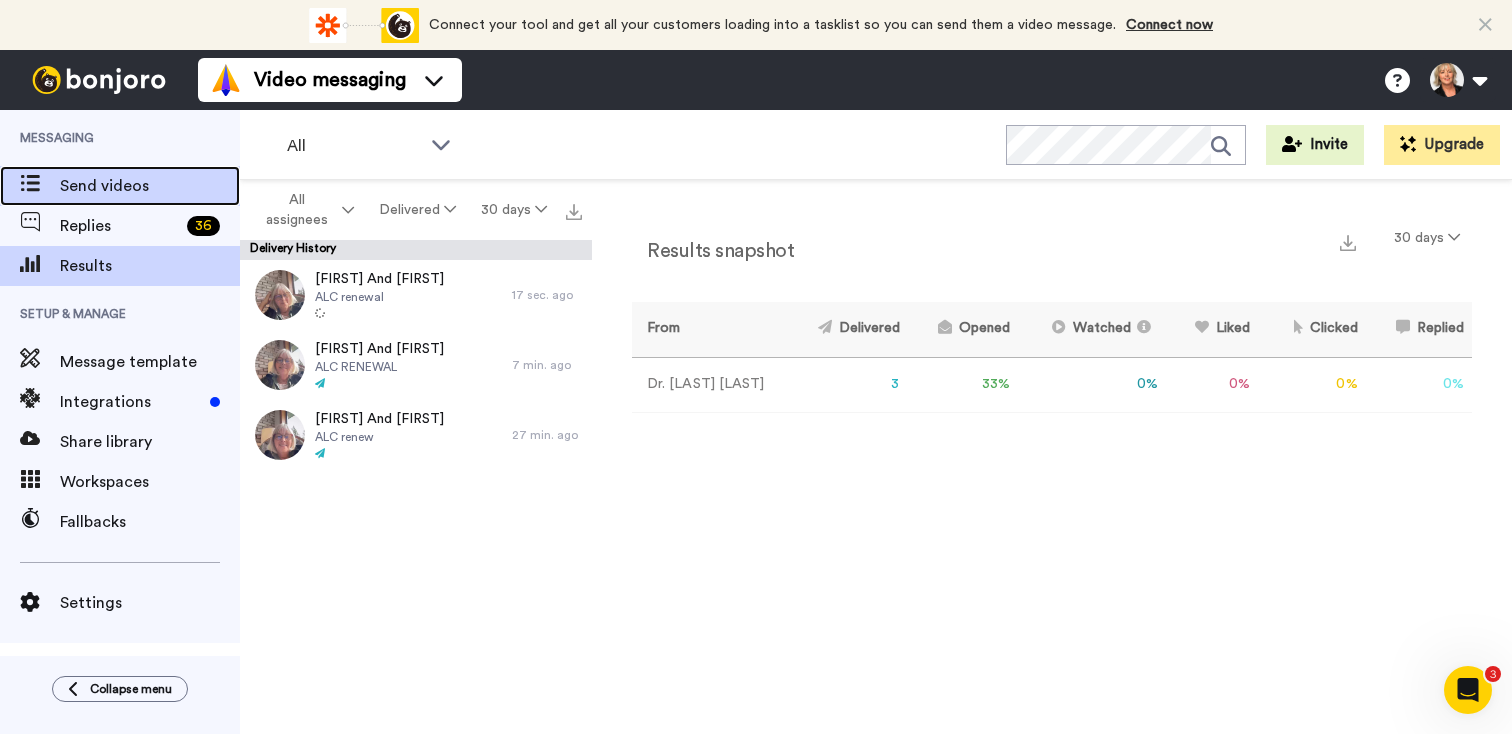 click on "Send videos" at bounding box center [150, 186] 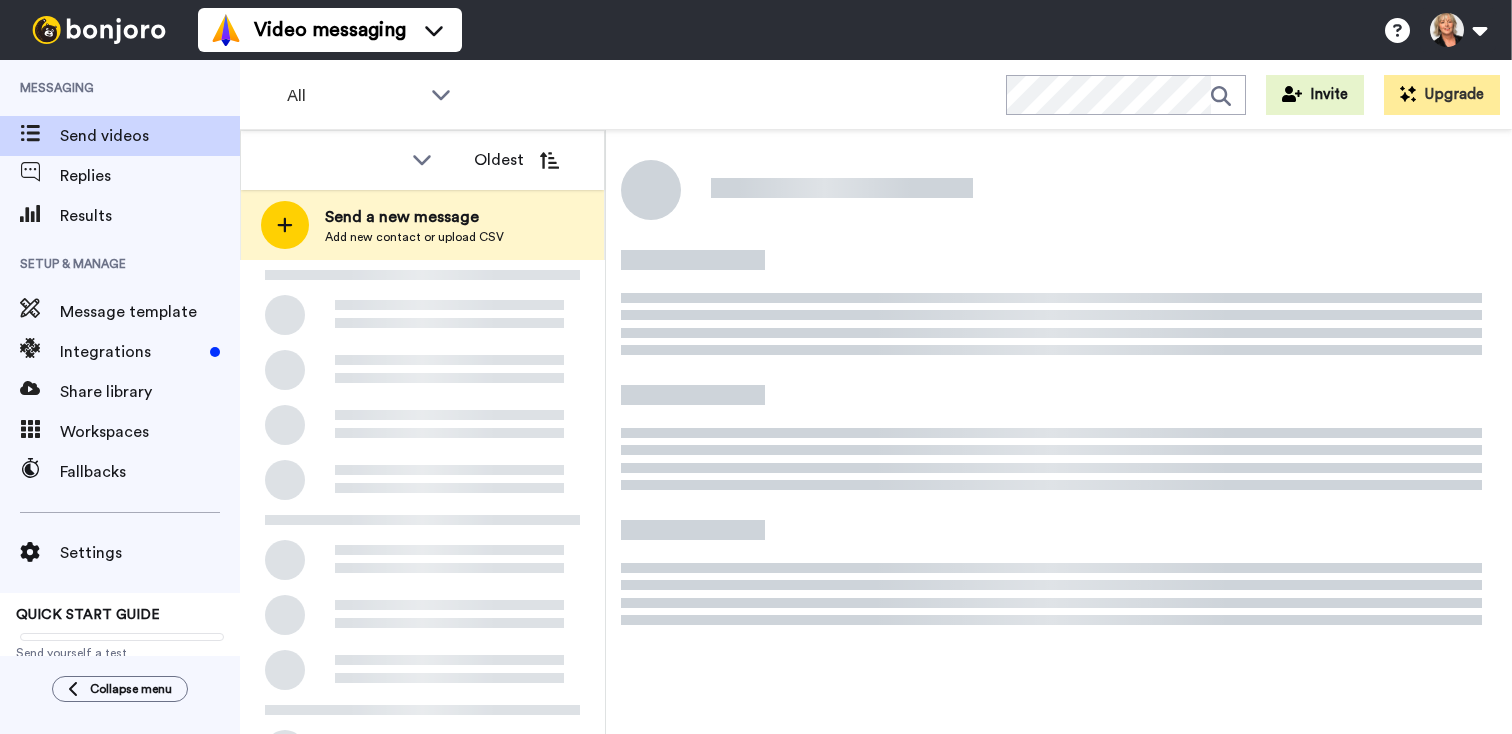 scroll, scrollTop: 0, scrollLeft: 0, axis: both 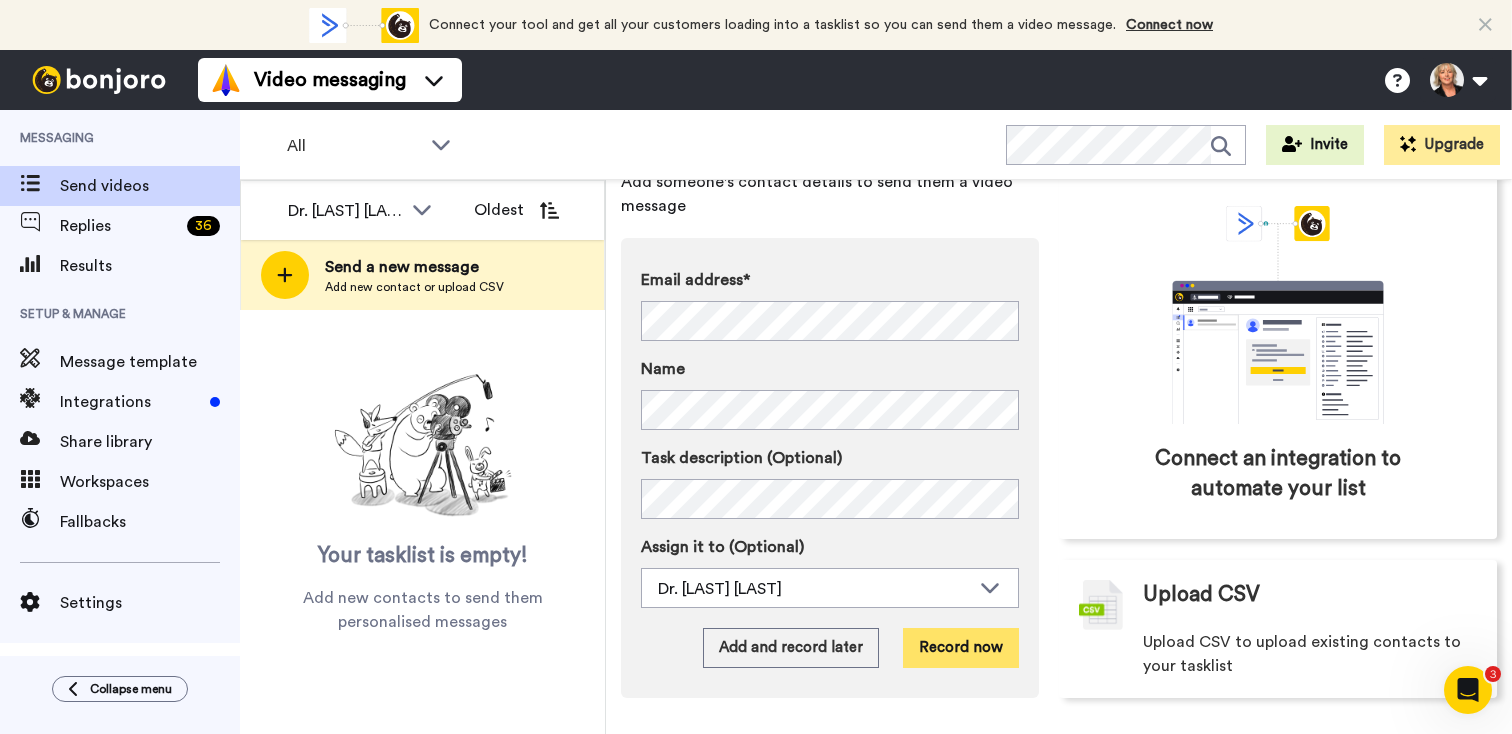 click on "Record now" at bounding box center [961, 648] 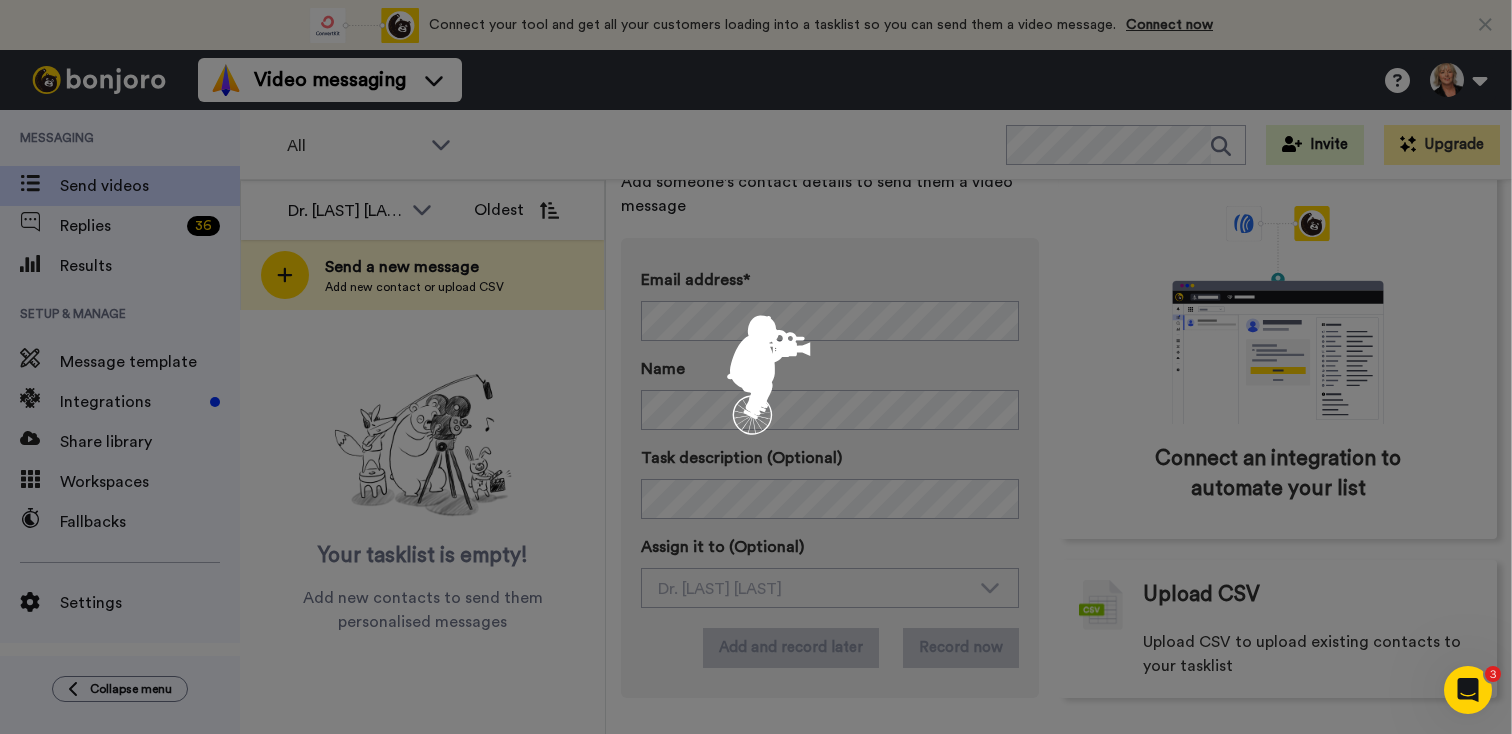 scroll, scrollTop: 0, scrollLeft: 0, axis: both 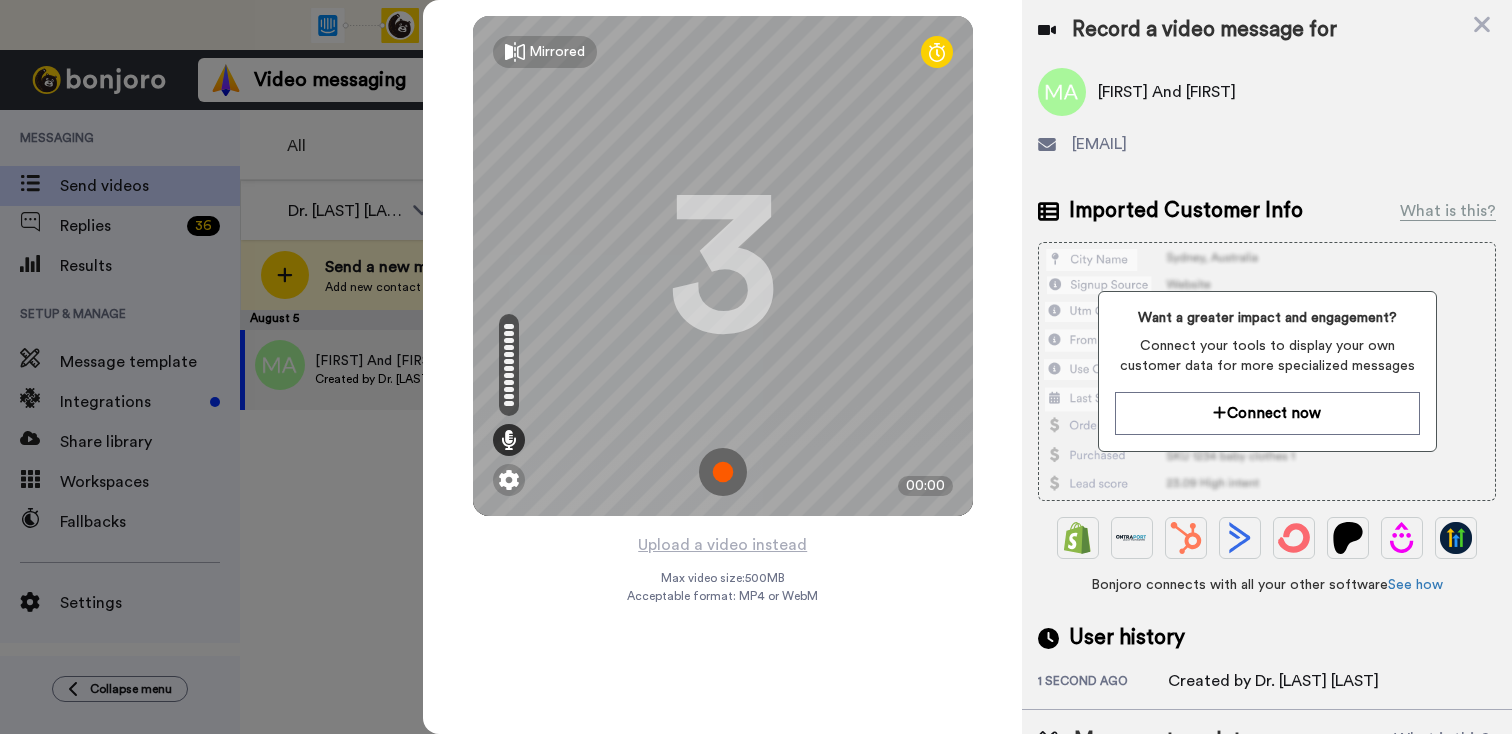 click at bounding box center [723, 472] 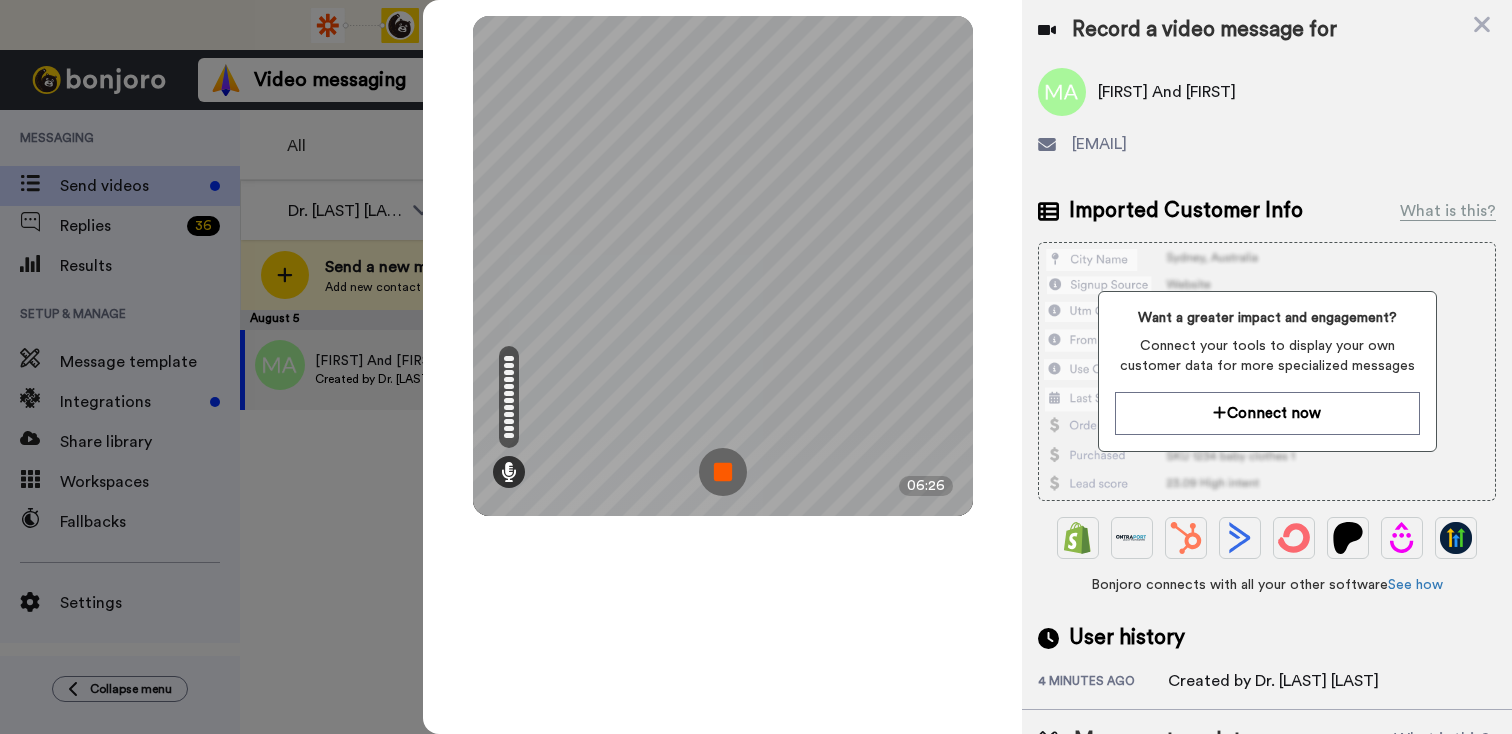 click at bounding box center (723, 472) 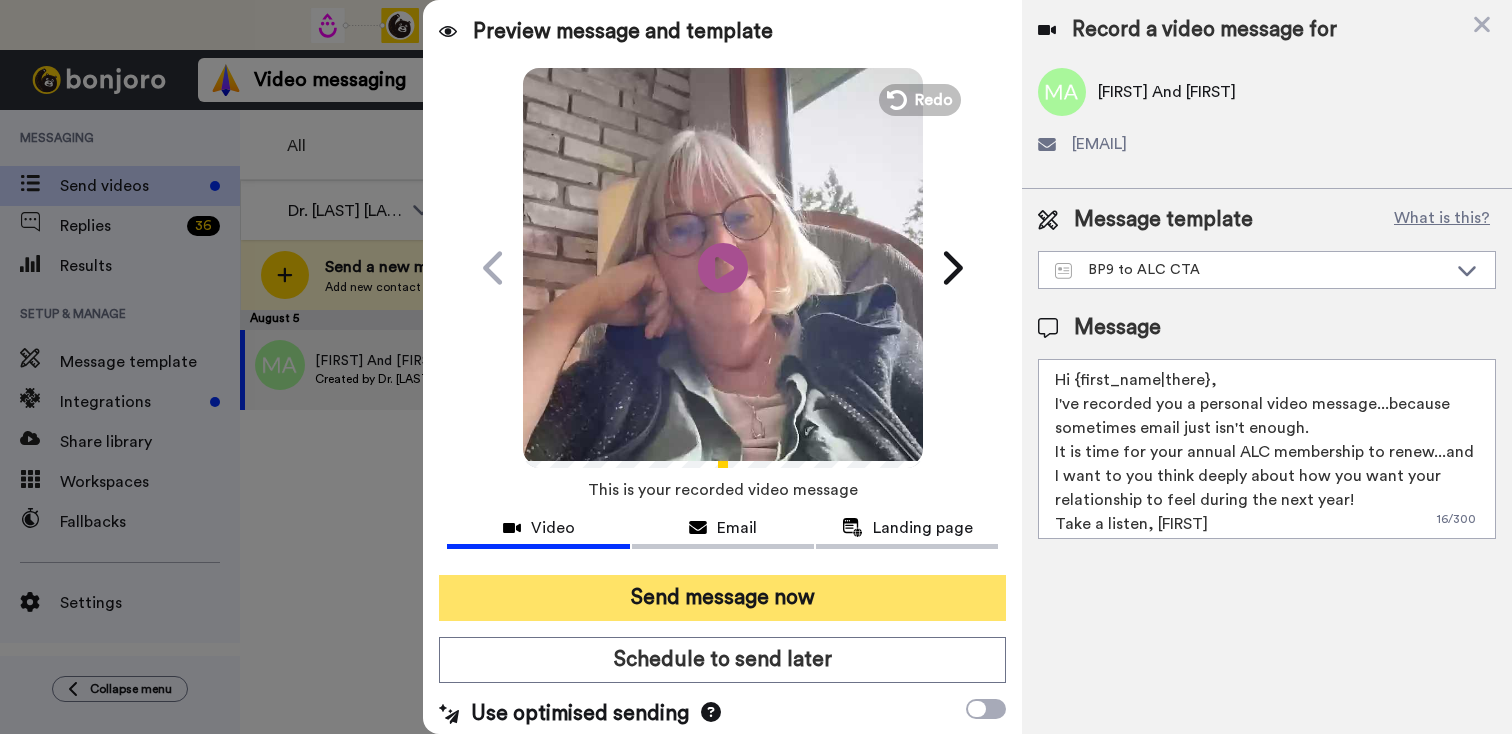 click on "Send message now" at bounding box center (722, 598) 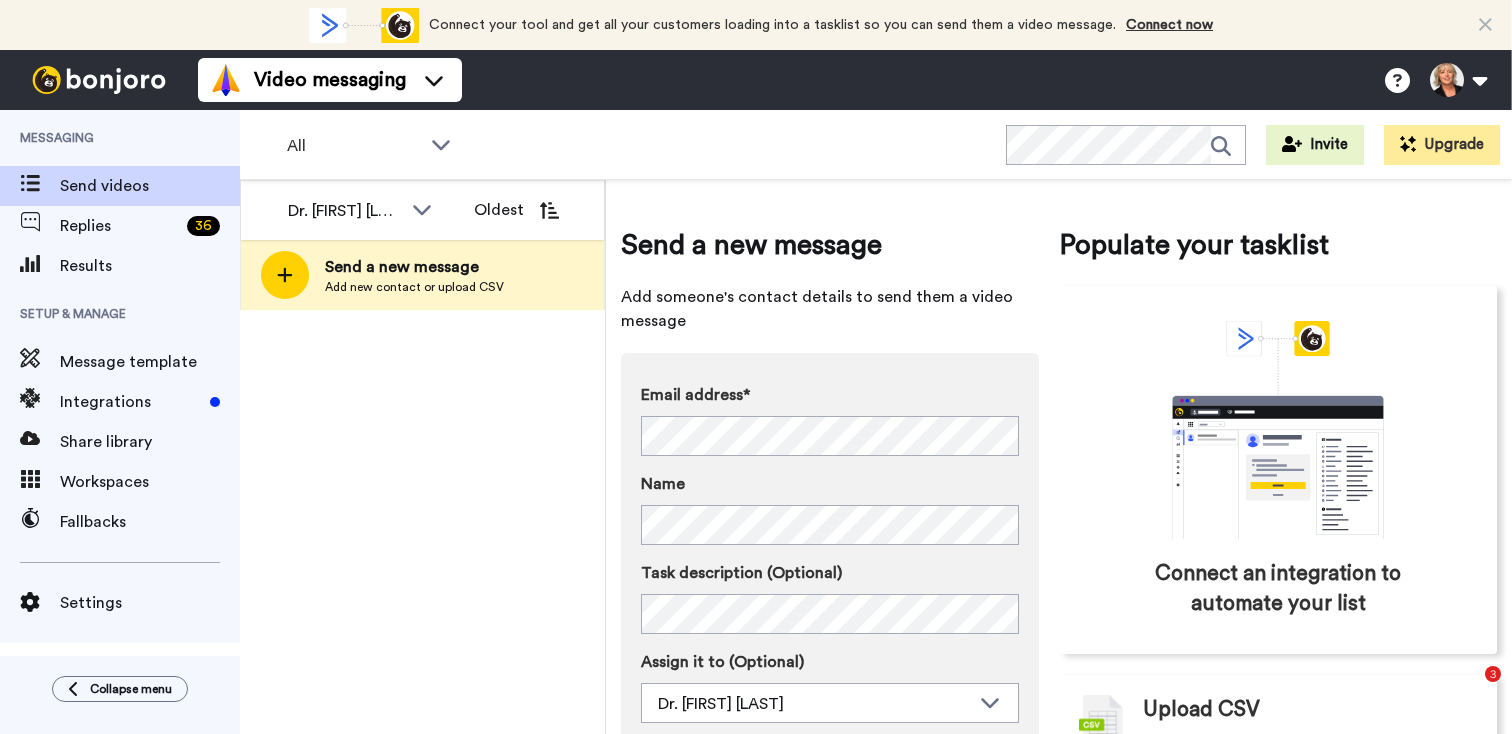 scroll, scrollTop: 0, scrollLeft: 0, axis: both 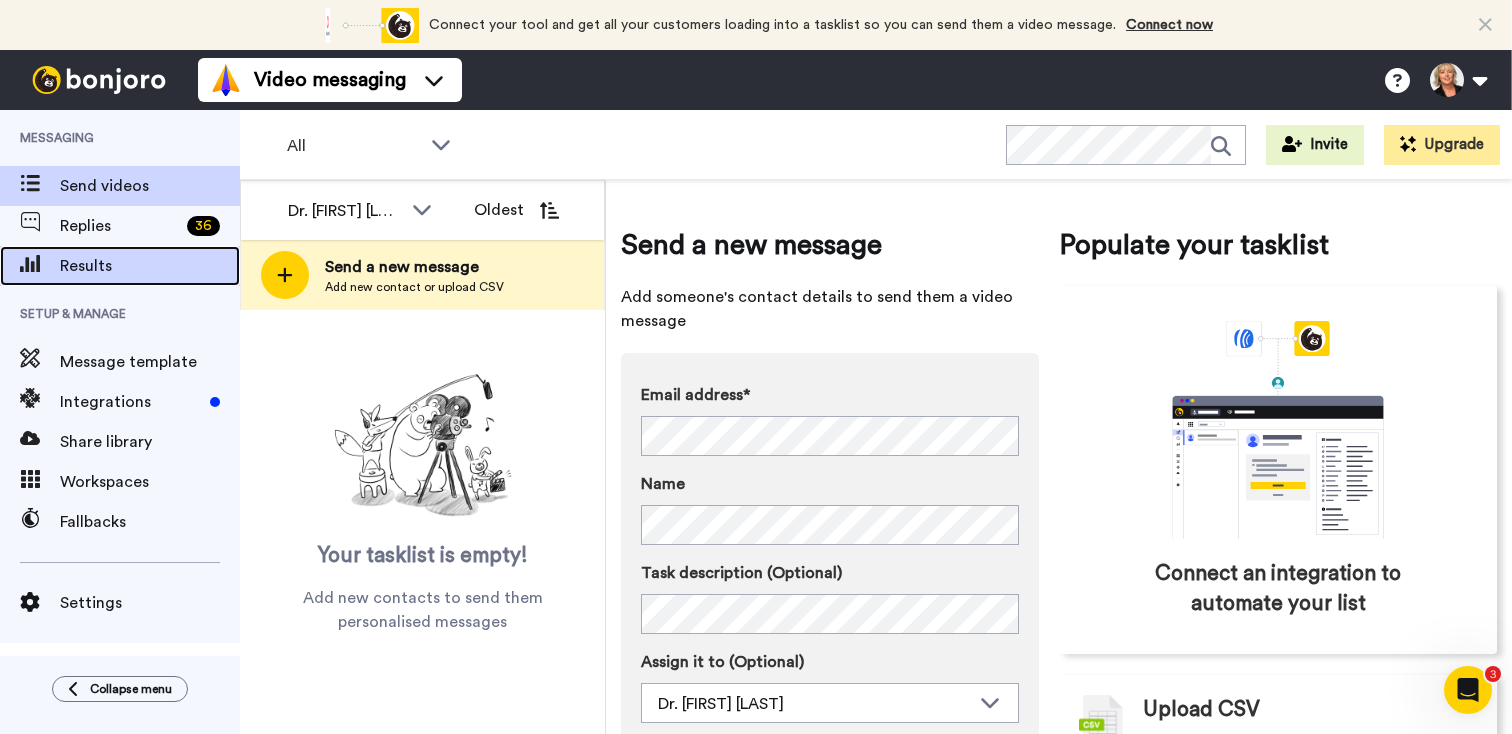 click on "Results" at bounding box center (150, 266) 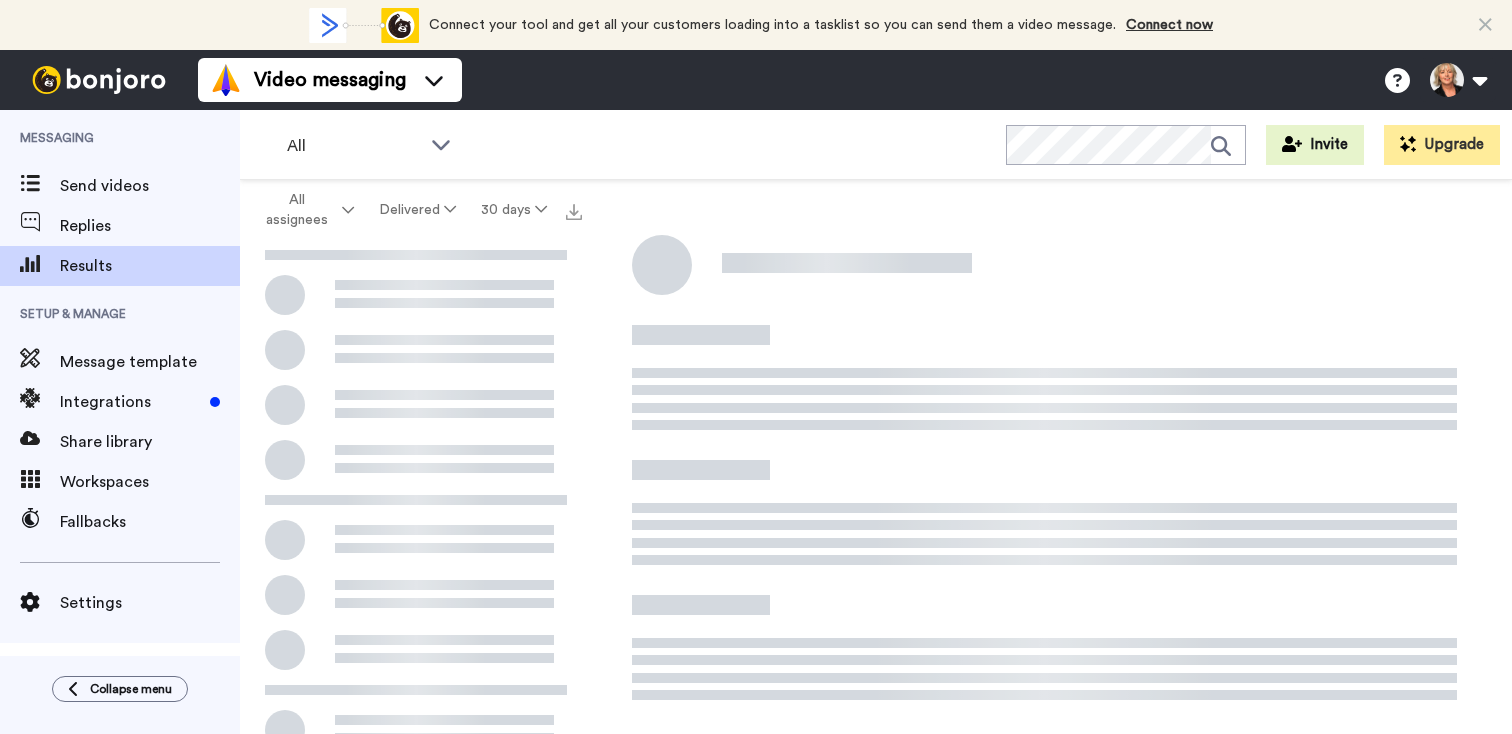 scroll, scrollTop: 0, scrollLeft: 0, axis: both 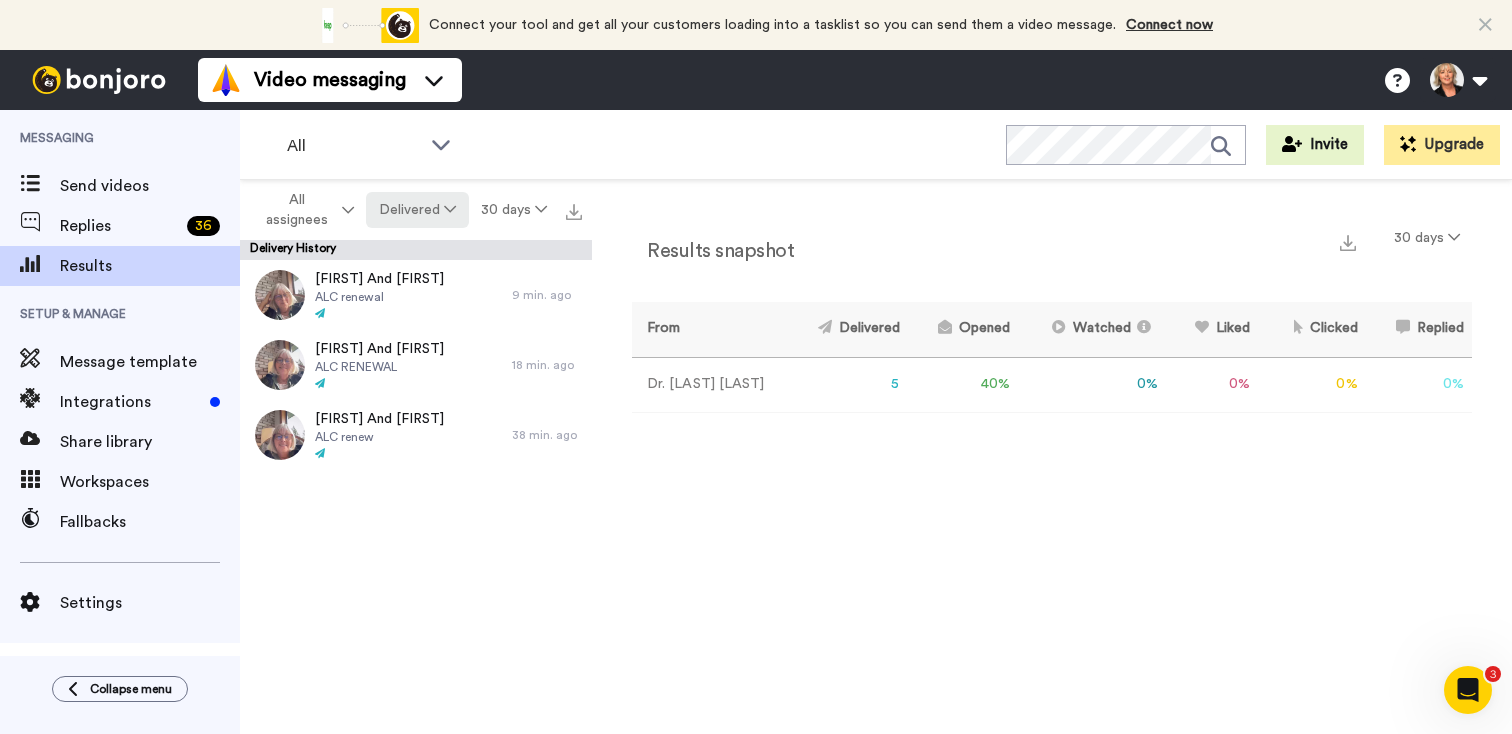 click at bounding box center (450, 209) 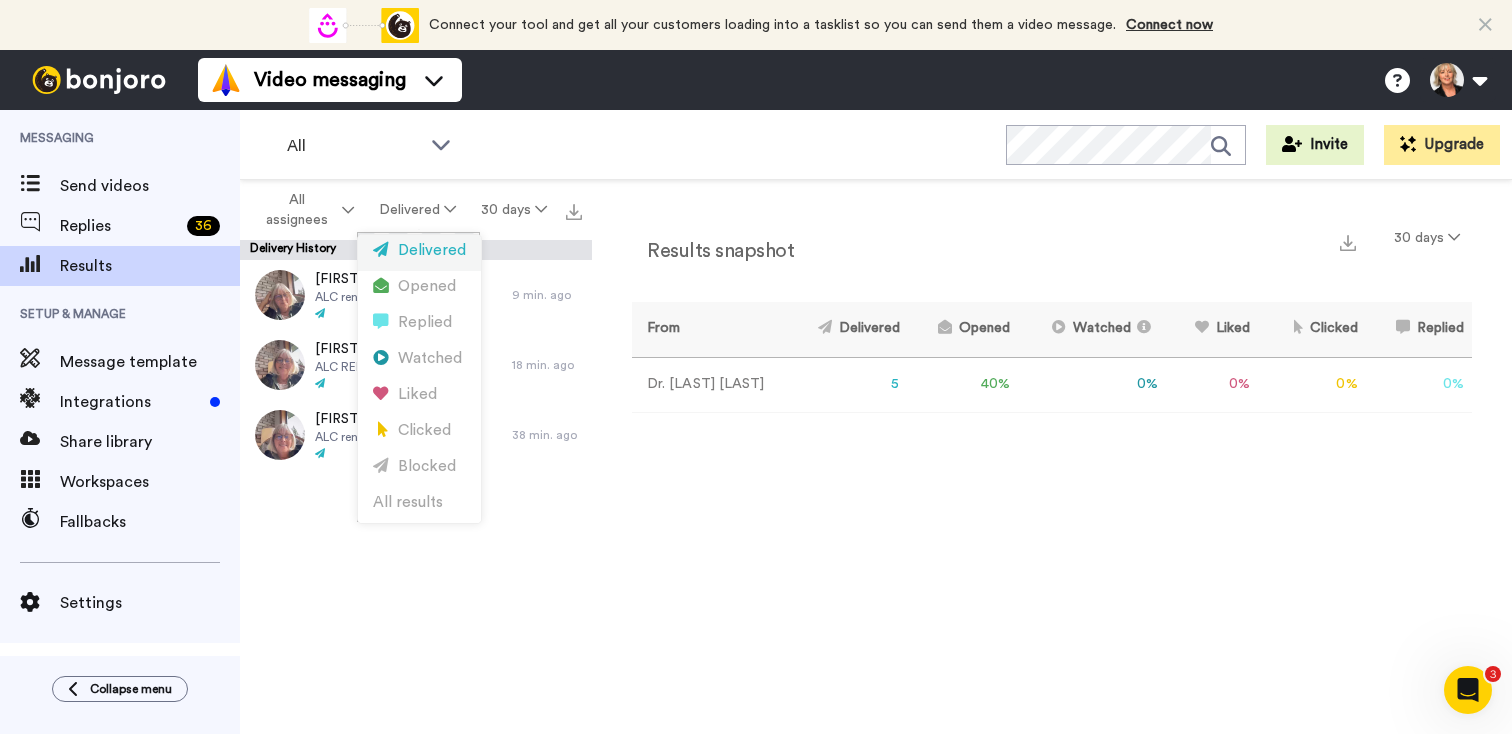 click on "Delivered" at bounding box center (419, 251) 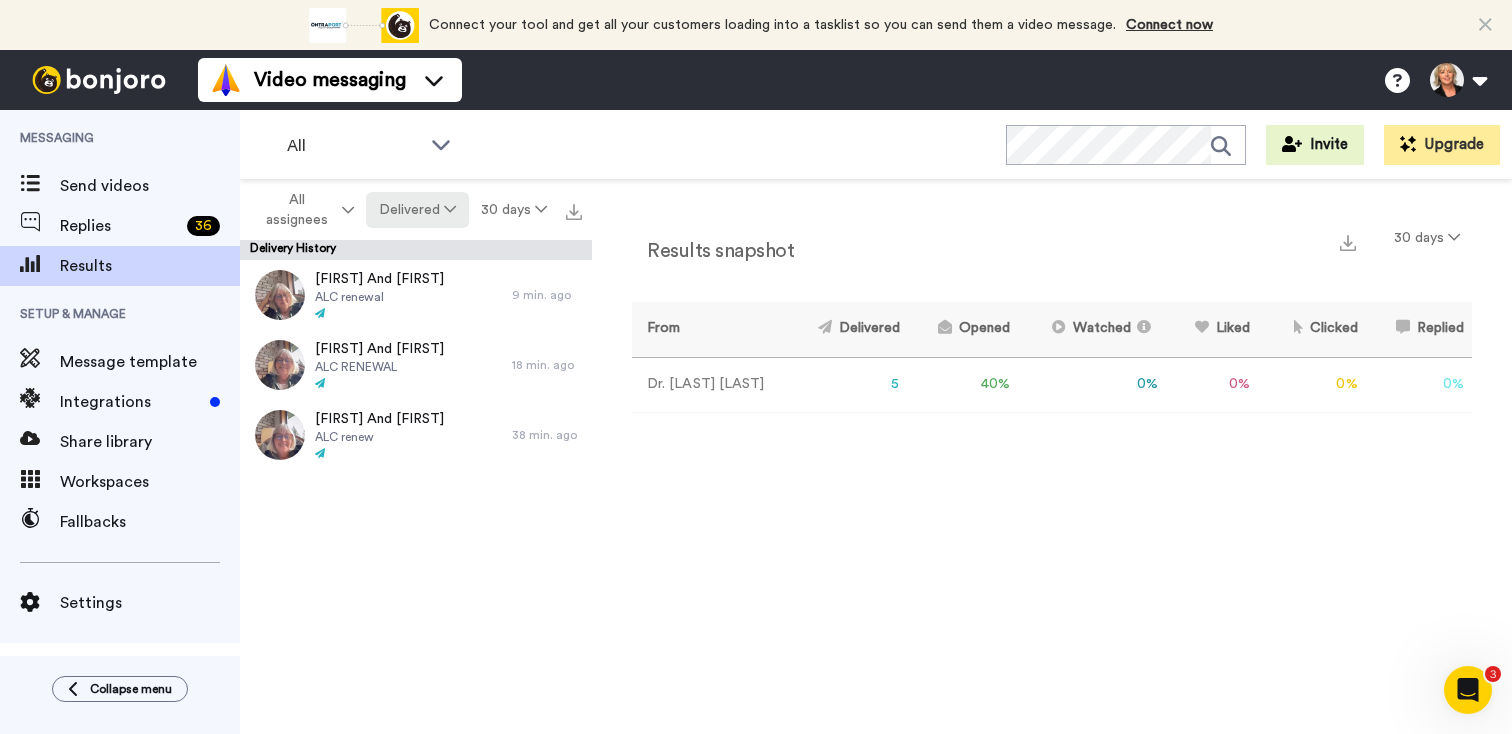 click on "Delivered" at bounding box center (417, 210) 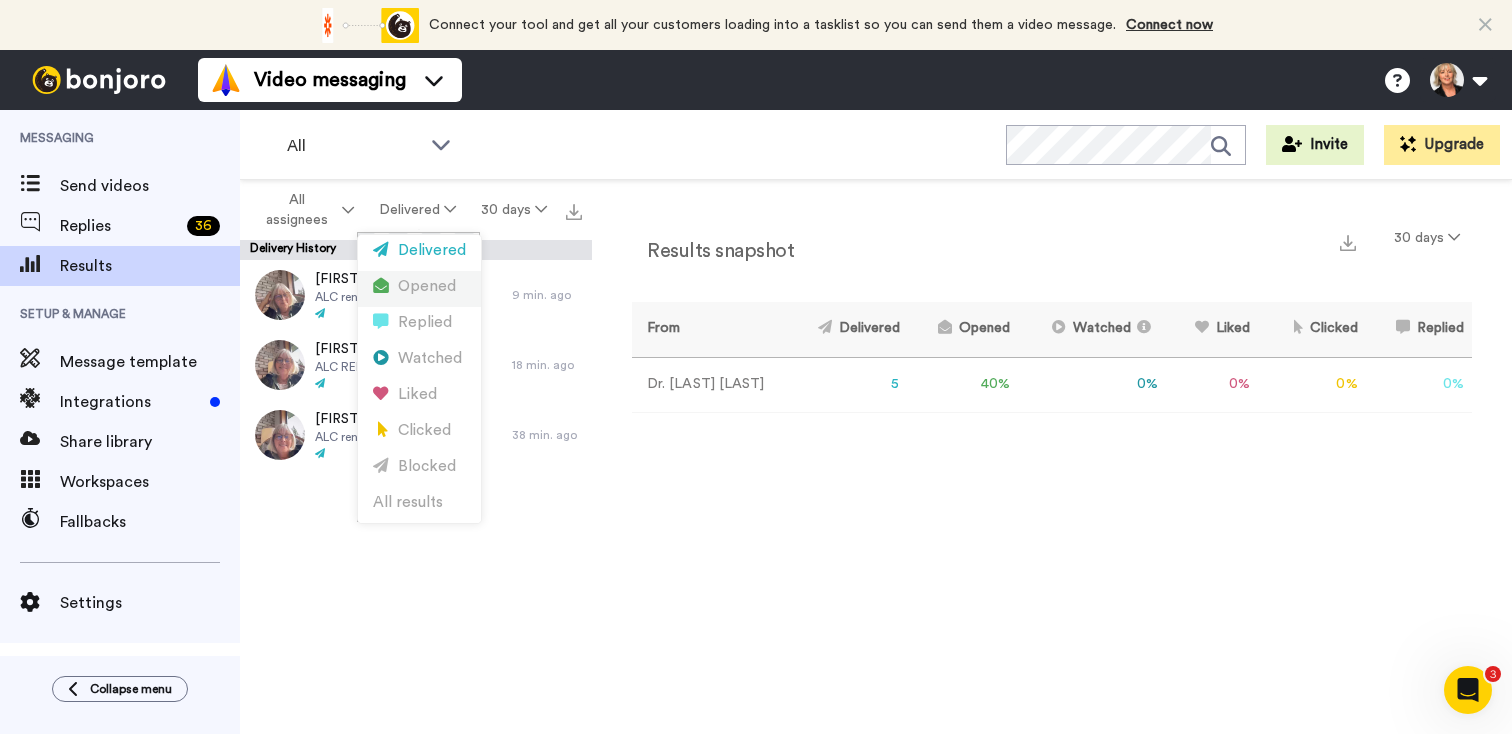 click on "Opened" at bounding box center (419, 287) 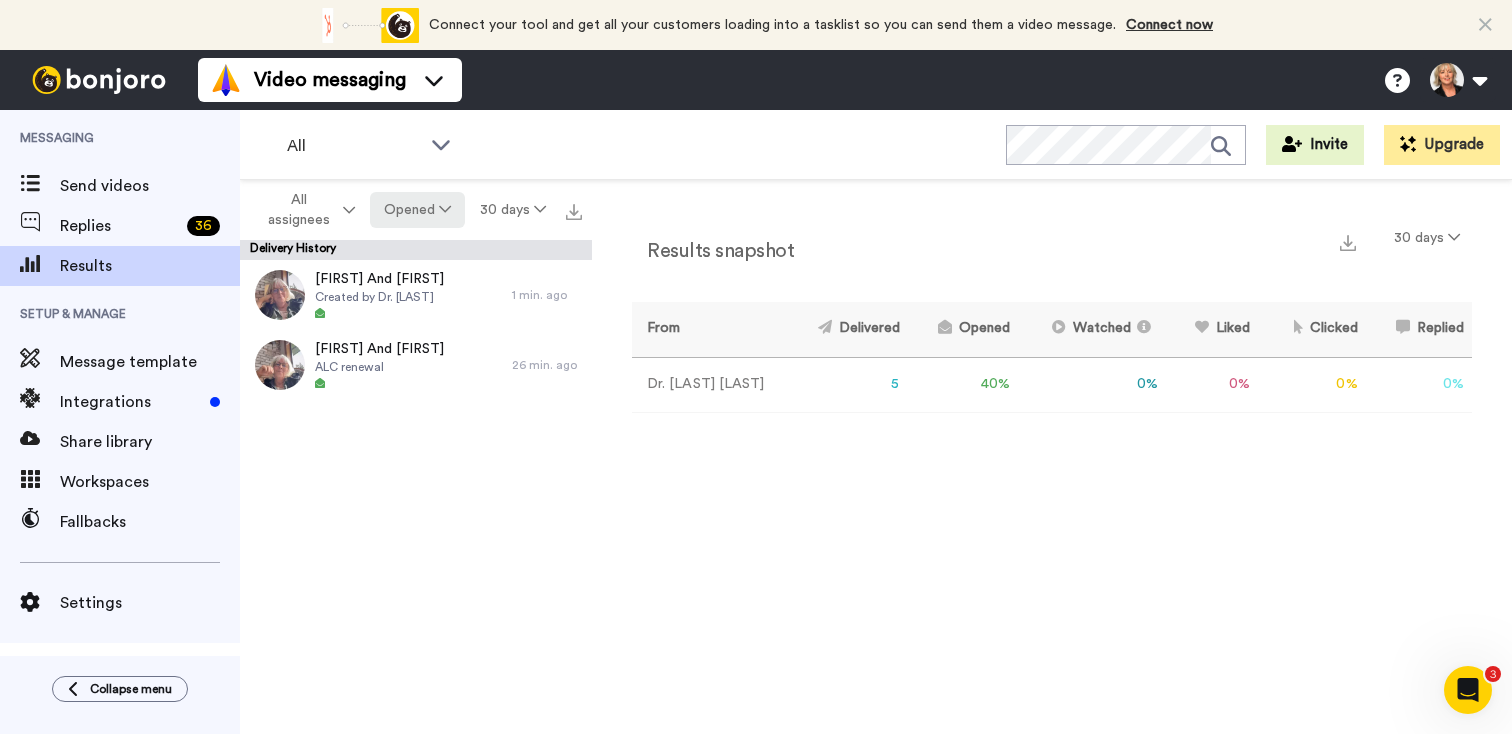 click at bounding box center (445, 209) 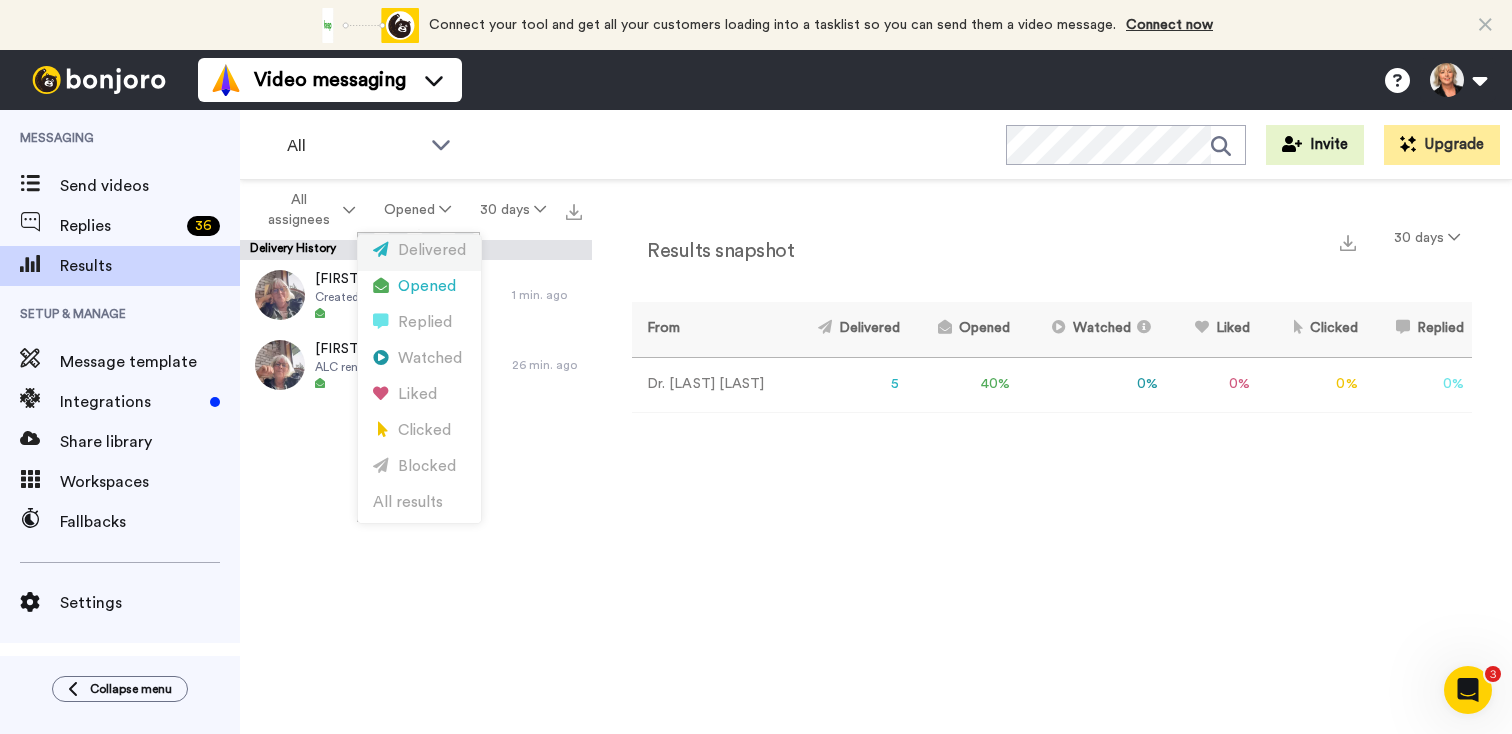 click on "Delivered" at bounding box center (419, 251) 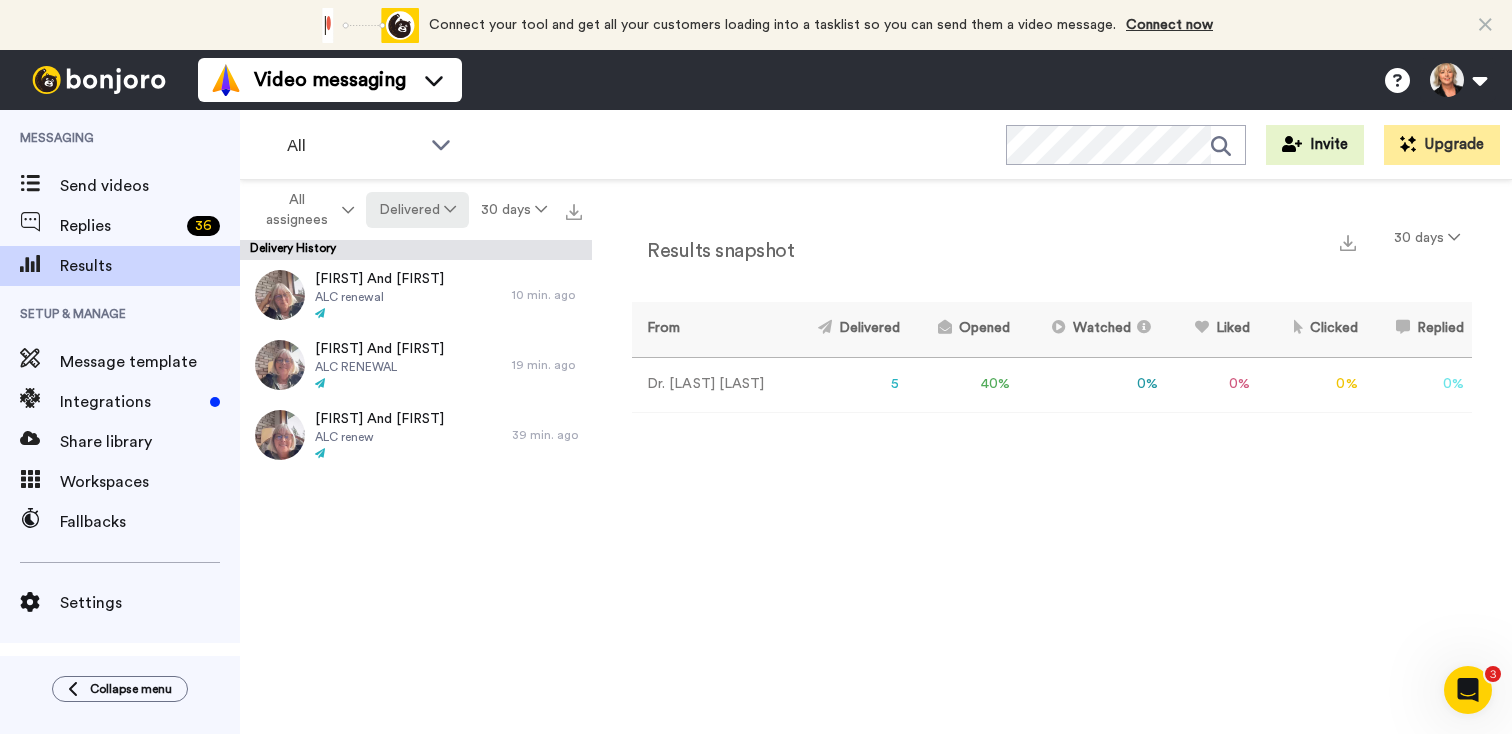 click on "Delivered" at bounding box center [417, 210] 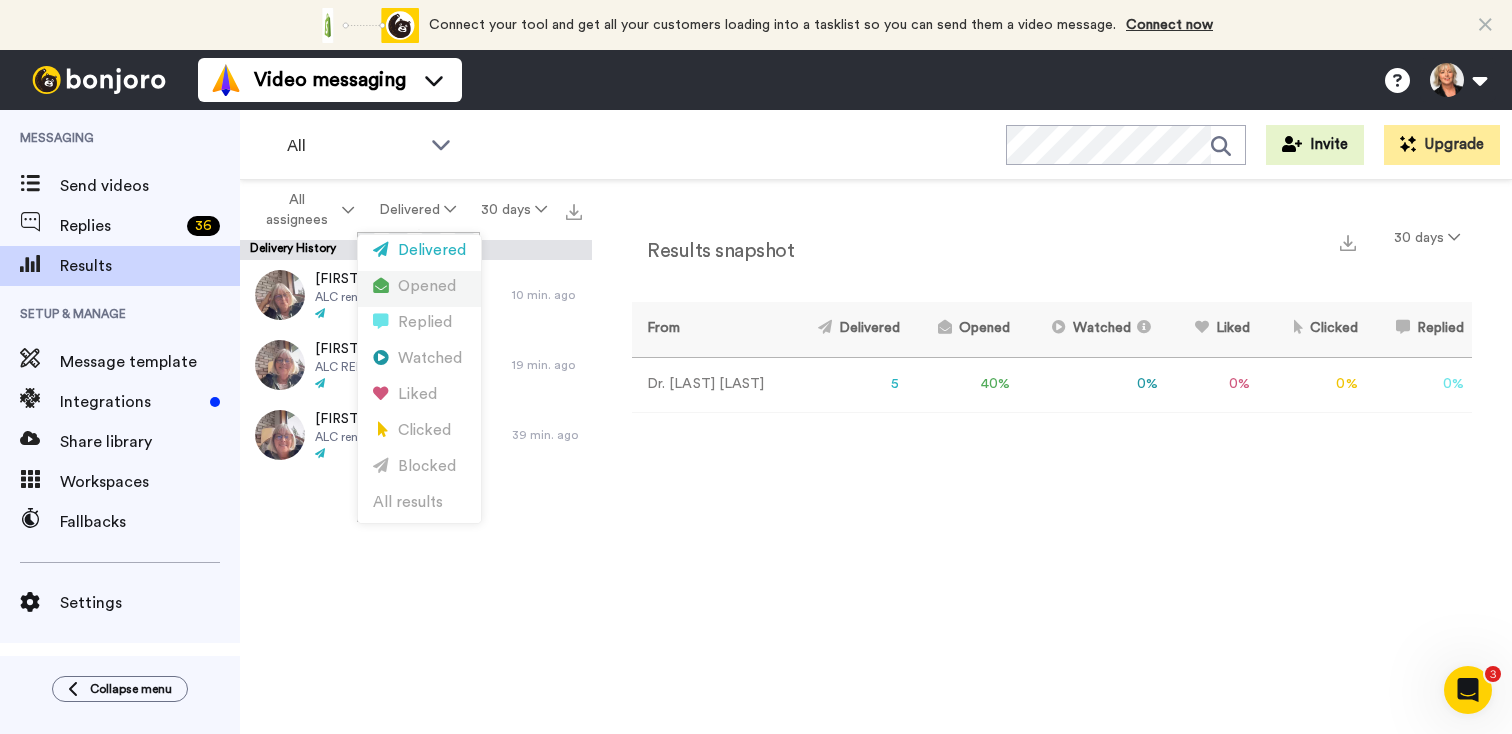 click on "Opened" at bounding box center (419, 287) 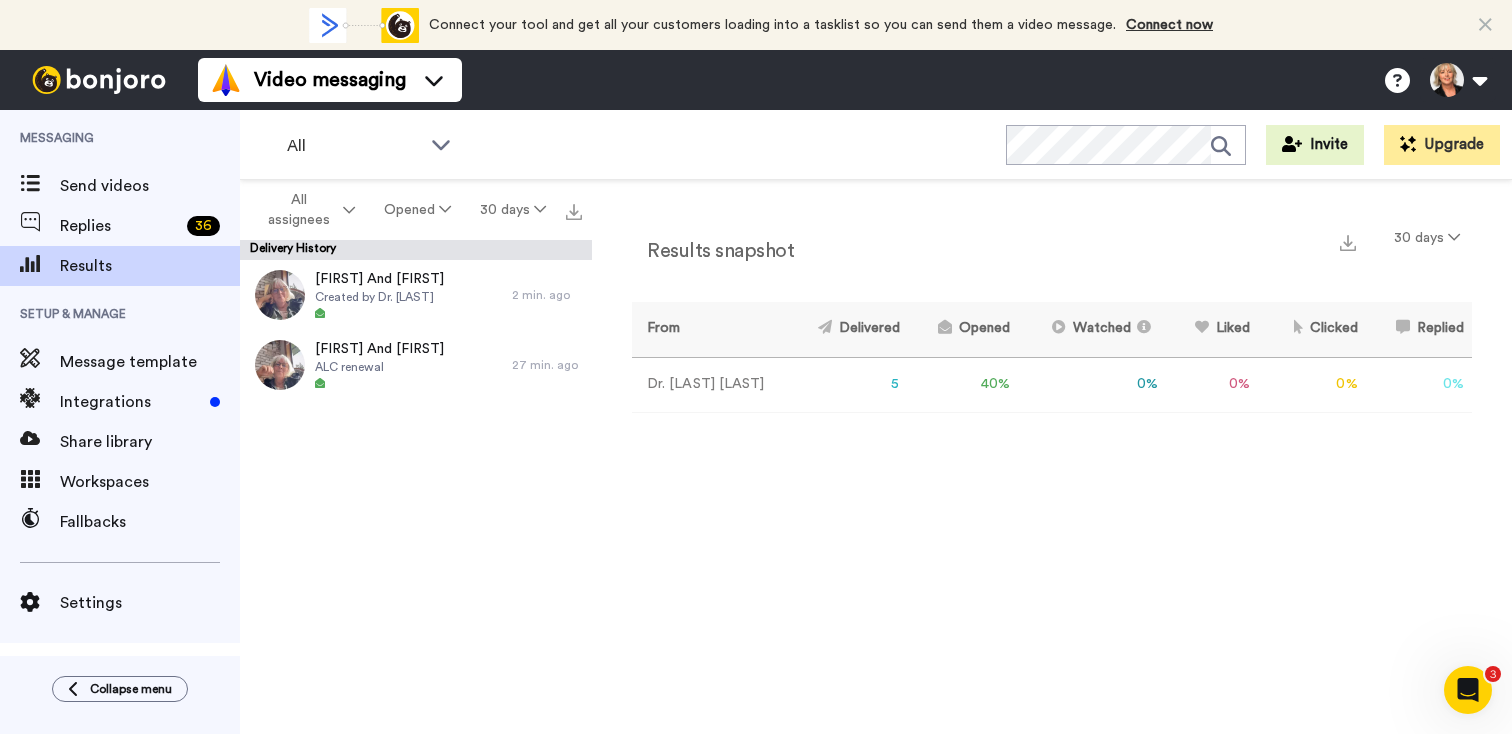 click on "All WORKSPACES View all All Default March 2021 Launch Warm + Add a new workspace
Invite Upgrade" at bounding box center [876, 145] 